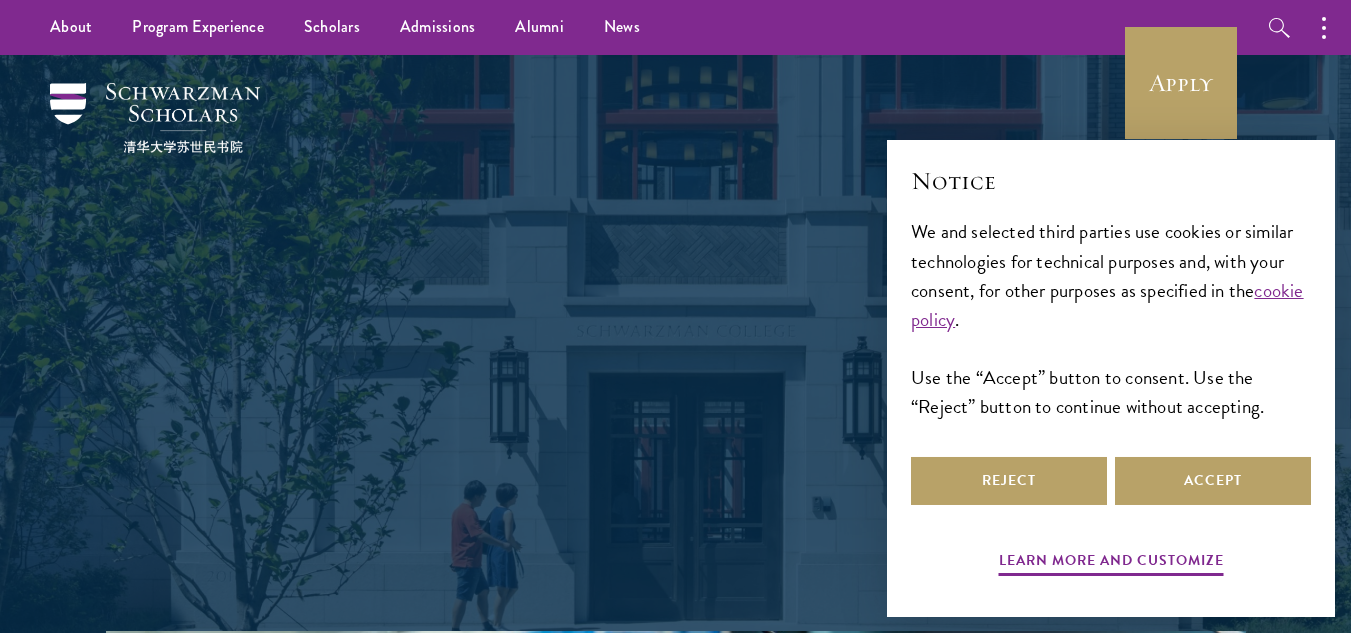 scroll, scrollTop: 0, scrollLeft: 0, axis: both 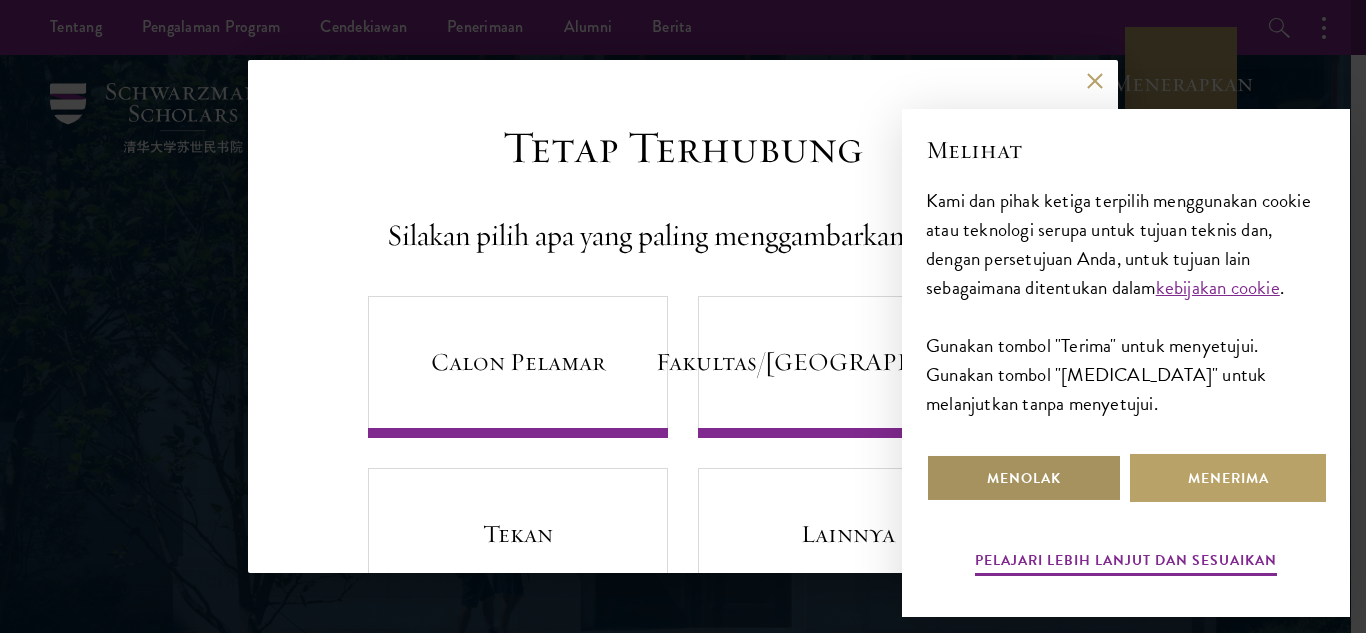 click on "Menolak" at bounding box center (1024, 478) 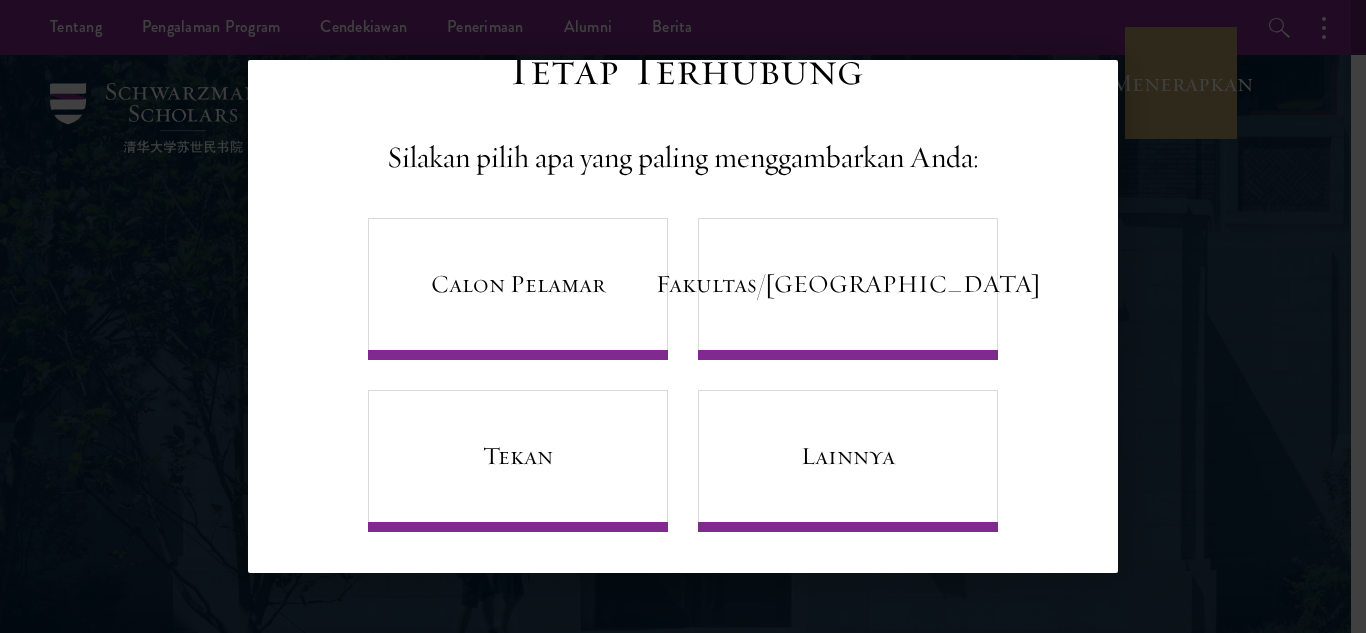 scroll, scrollTop: 82, scrollLeft: 0, axis: vertical 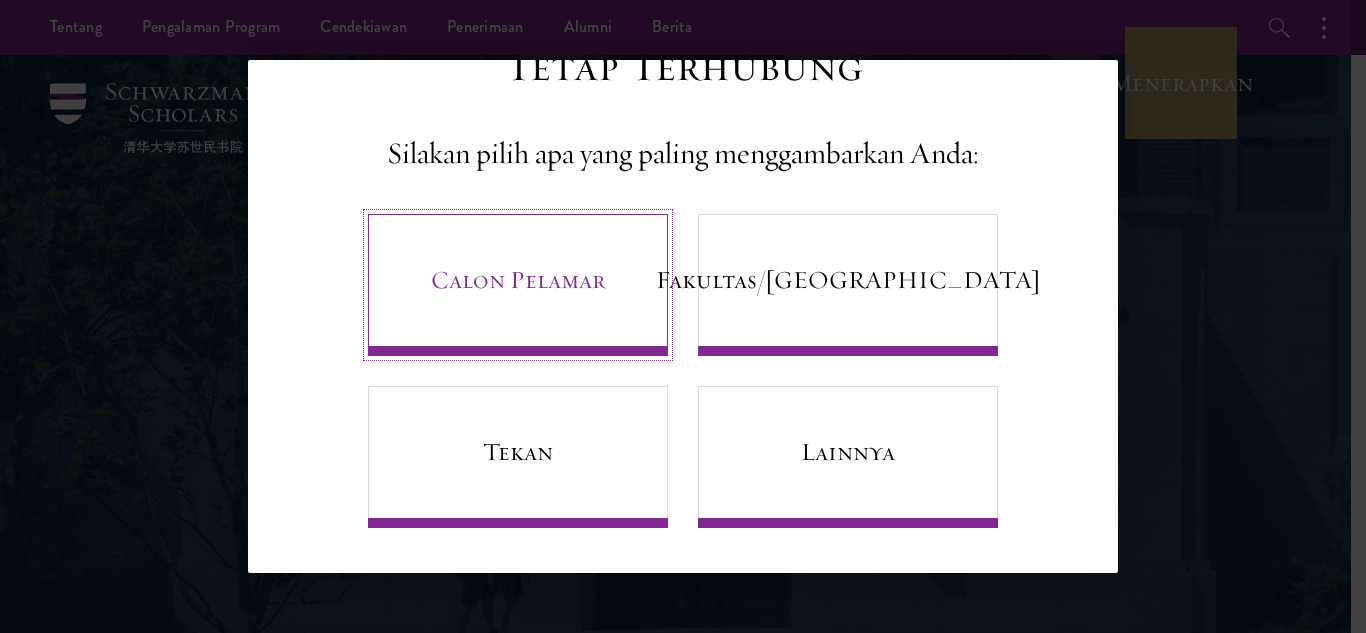 click on "Calon Pelamar" at bounding box center (518, 285) 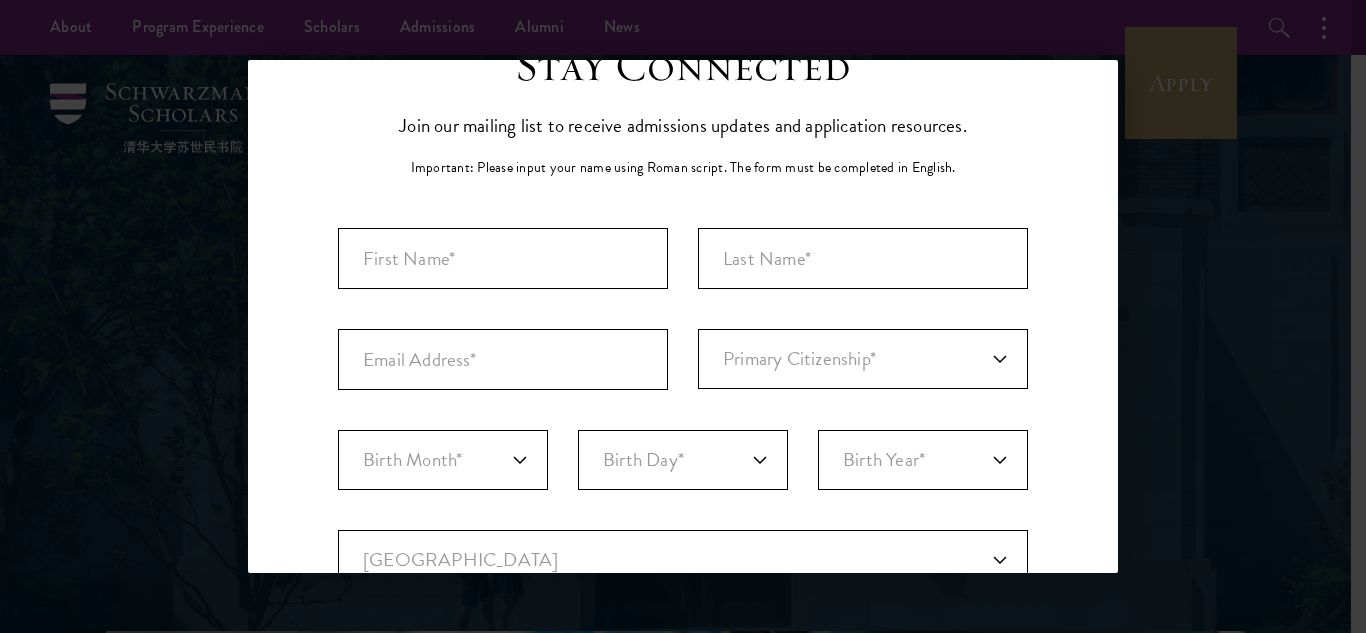 scroll, scrollTop: 0, scrollLeft: 0, axis: both 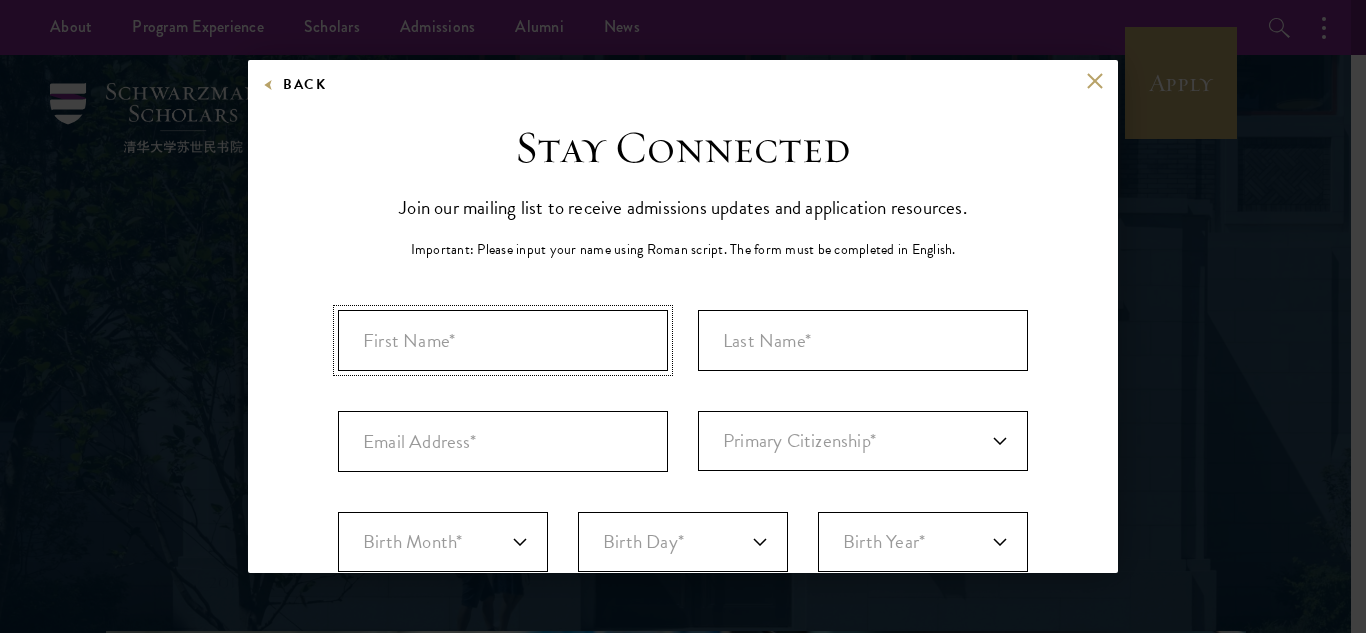 click at bounding box center [503, 340] 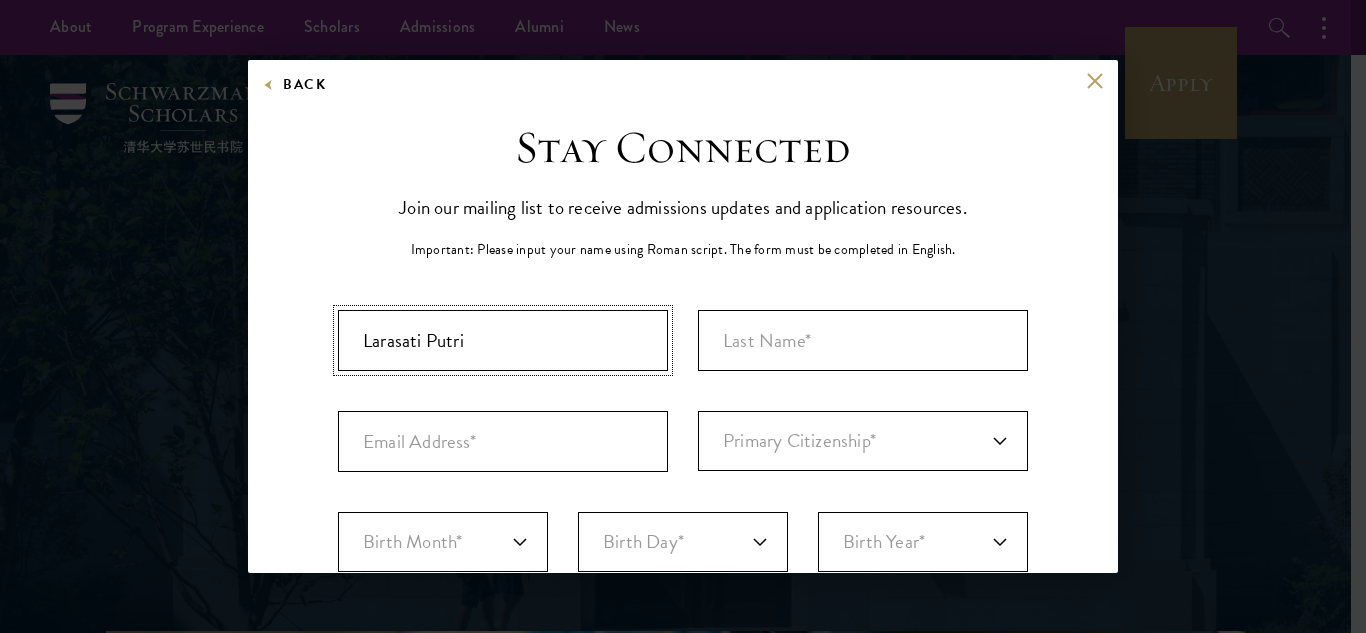 type on "Larasati Putri" 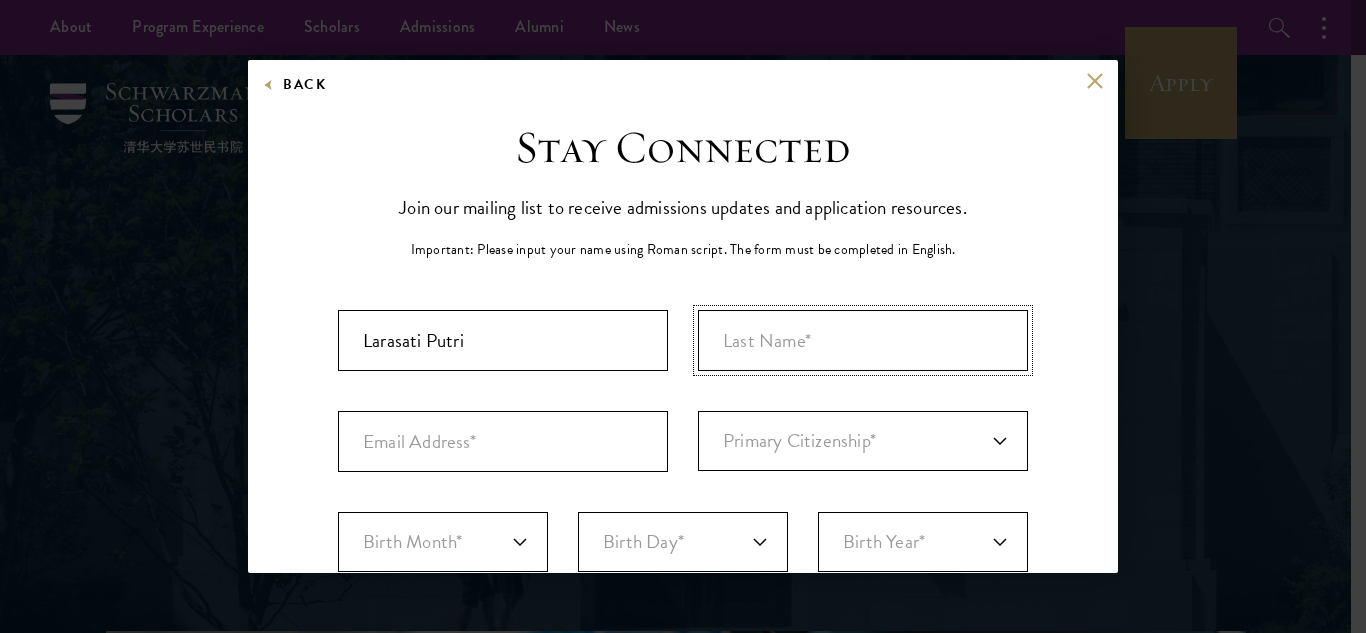 click at bounding box center (863, 340) 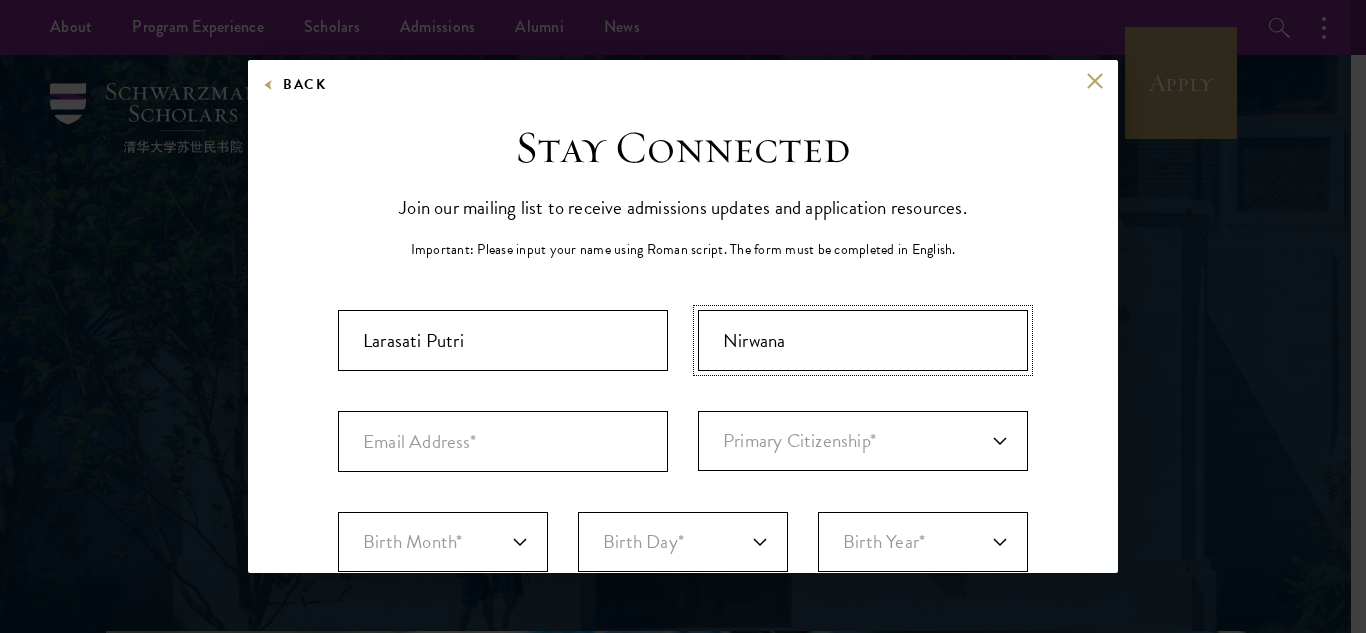 type on "Nirwana" 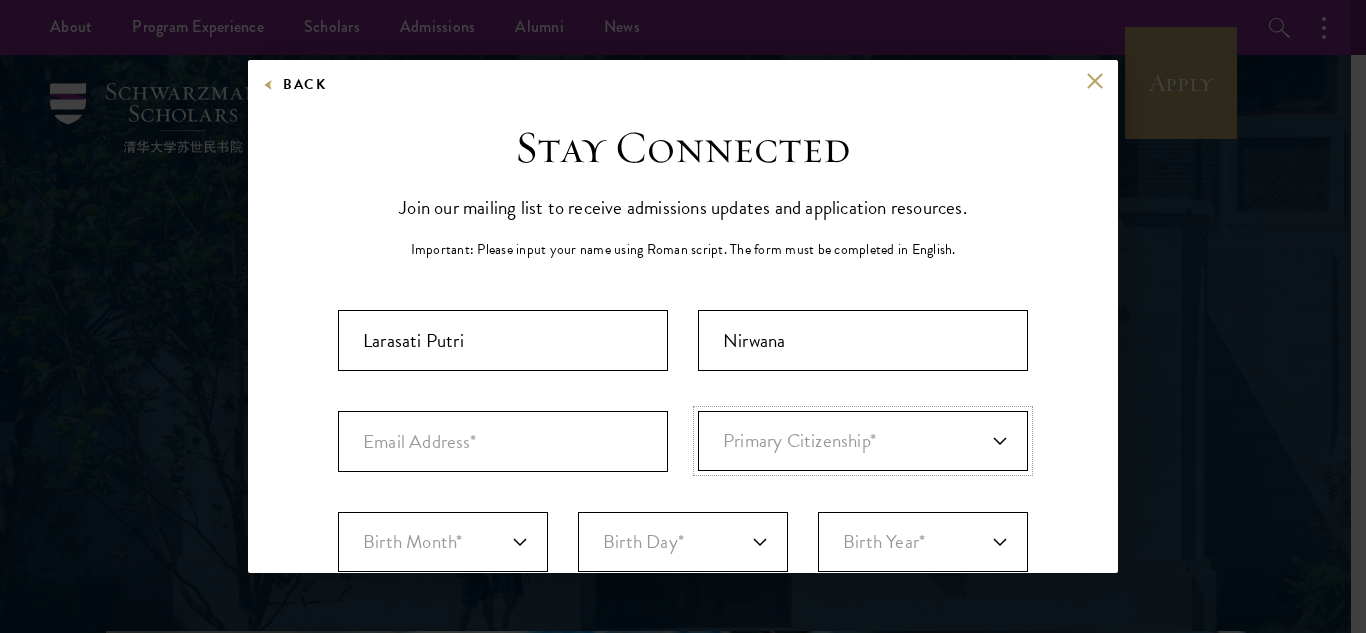 click on "Primary Citizenship* Afghanistan Aland Islands Albania Algeria Andorra Angola Anguilla Antigua and Barbuda Argentina Armenia Aruba Ashmore and Cartier Islands Australia Austria Azerbaijan Bahamas, The Bahrain Bangladesh Barbados Bassas Da India Belarus Belgium Belize Benin Bermuda Bhutan Bolivia Bonaire, Sint Eustatius, and Saba Bosnia and Herzegovina Botswana Bouvet Island Brazil British Indian Ocean Territory British Virgin Islands Brunei Bulgaria Burkina Faso Burundi Cambodia Cameroon Canada Cape Verde Cayman Islands Central African Republic Chad Chile Christmas Island Clipperton Island Cocos Islands (Keeling Islands) Colombia Comoros Congo (Brazzaville) Congo (Kinshasa) Cook Islands Coral Sea Islands Costa Rica Cote D'Ivoire Croatia Cuba Curacao Cyprus Czech Republic Denmark Djibouti Dominica Dominican Republic Ecuador Egypt El Salvador Equatorial Guinea Eritrea Estonia Ethiopia Europa Island Falkland Islands (Islas Malvinas) Faroe Islands Federated States of Micronesia Fiji Finland Foreign/Unknown France" at bounding box center [863, 441] 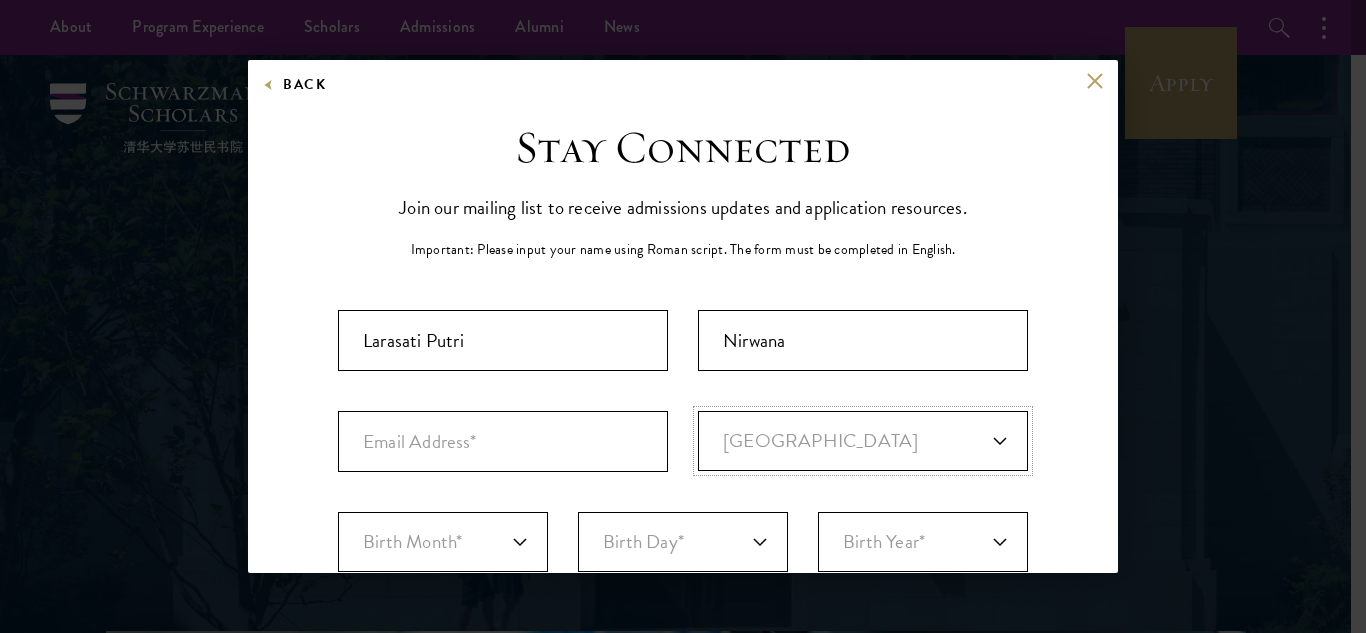 click on "Primary Citizenship* Afghanistan Aland Islands Albania Algeria Andorra Angola Anguilla Antigua and Barbuda Argentina Armenia Aruba Ashmore and Cartier Islands Australia Austria Azerbaijan Bahamas, The Bahrain Bangladesh Barbados Bassas Da India Belarus Belgium Belize Benin Bermuda Bhutan Bolivia Bonaire, Sint Eustatius, and Saba Bosnia and Herzegovina Botswana Bouvet Island Brazil British Indian Ocean Territory British Virgin Islands Brunei Bulgaria Burkina Faso Burundi Cambodia Cameroon Canada Cape Verde Cayman Islands Central African Republic Chad Chile Christmas Island Clipperton Island Cocos Islands (Keeling Islands) Colombia Comoros Congo (Brazzaville) Congo (Kinshasa) Cook Islands Coral Sea Islands Costa Rica Cote D'Ivoire Croatia Cuba Curacao Cyprus Czech Republic Denmark Djibouti Dominica Dominican Republic Ecuador Egypt El Salvador Equatorial Guinea Eritrea Estonia Ethiopia Europa Island Falkland Islands (Islas Malvinas) Faroe Islands Federated States of Micronesia Fiji Finland Foreign/Unknown France" at bounding box center [863, 441] 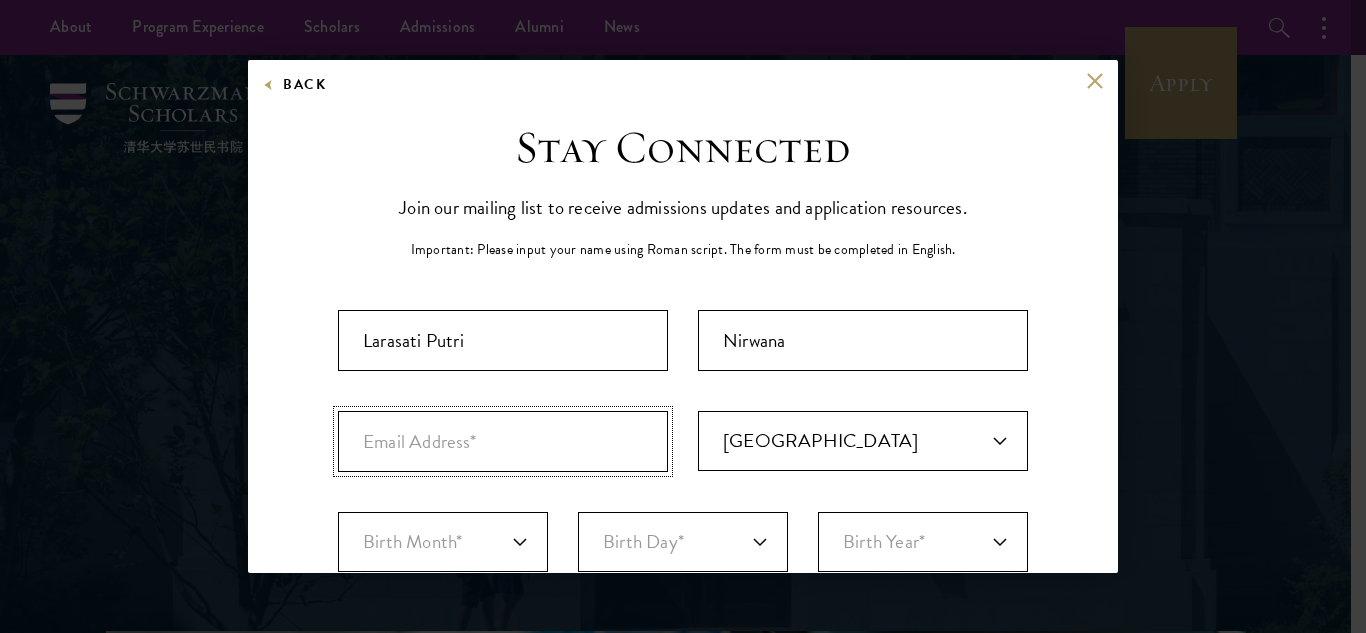 click at bounding box center [503, 441] 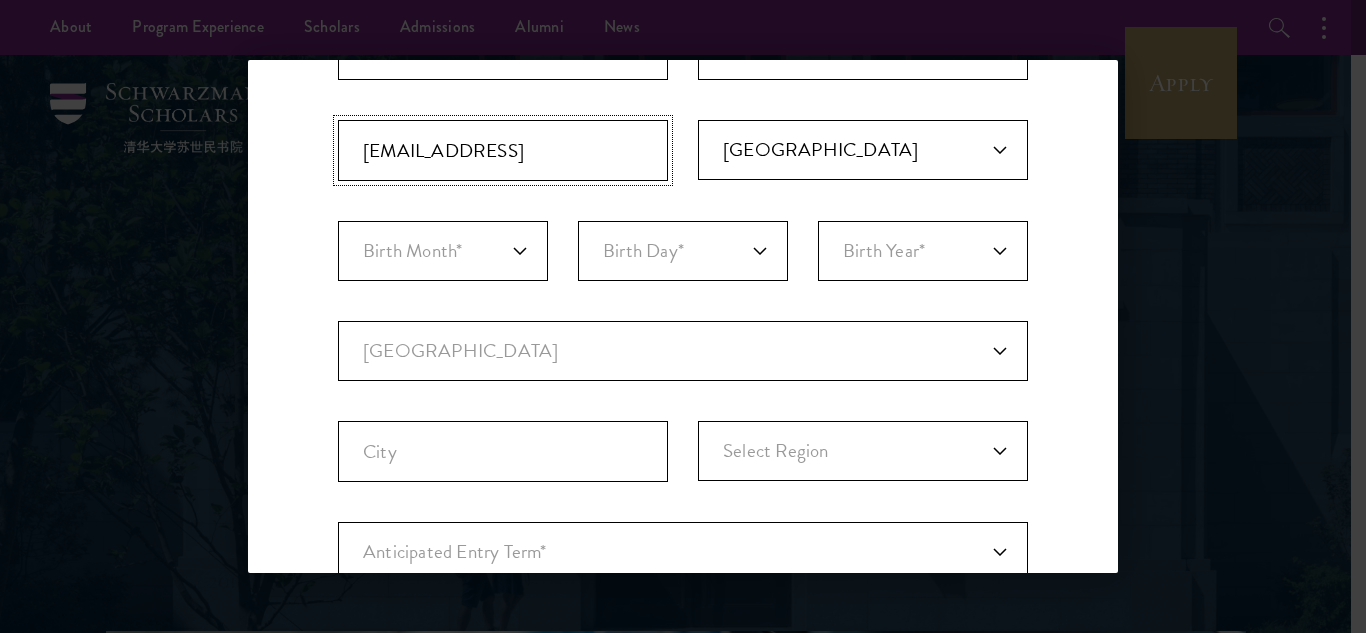 scroll, scrollTop: 293, scrollLeft: 0, axis: vertical 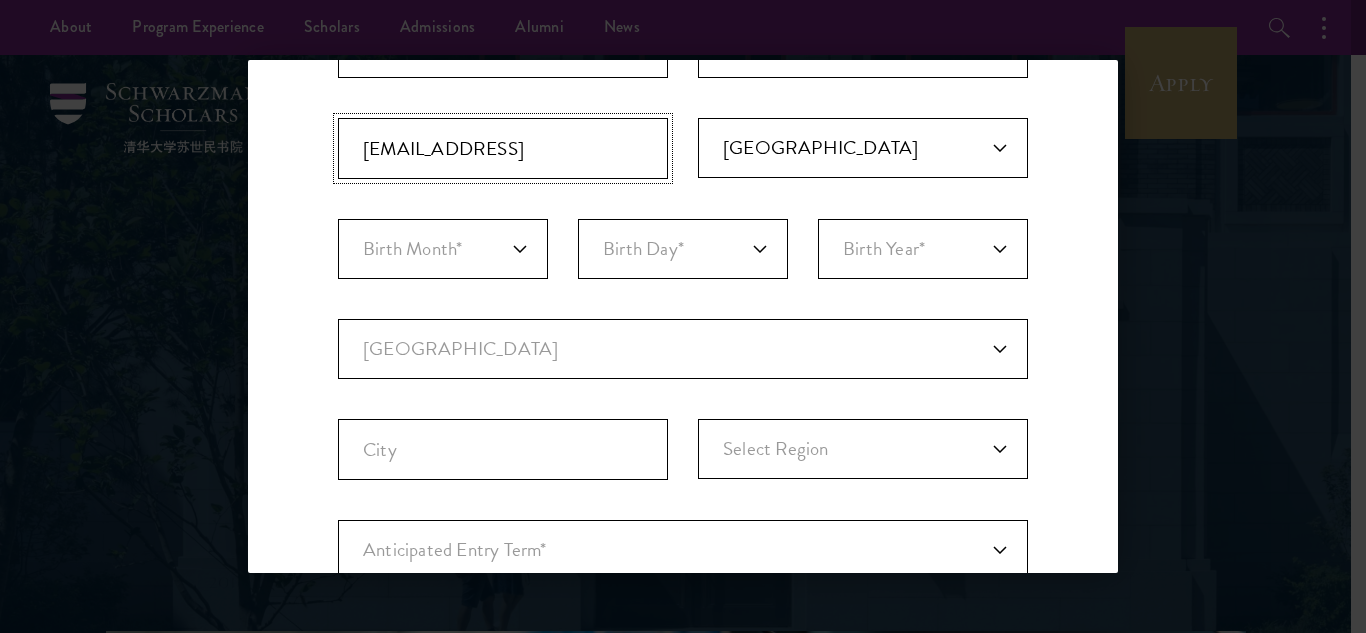 type on "larasnirwana207@gmail.comm" 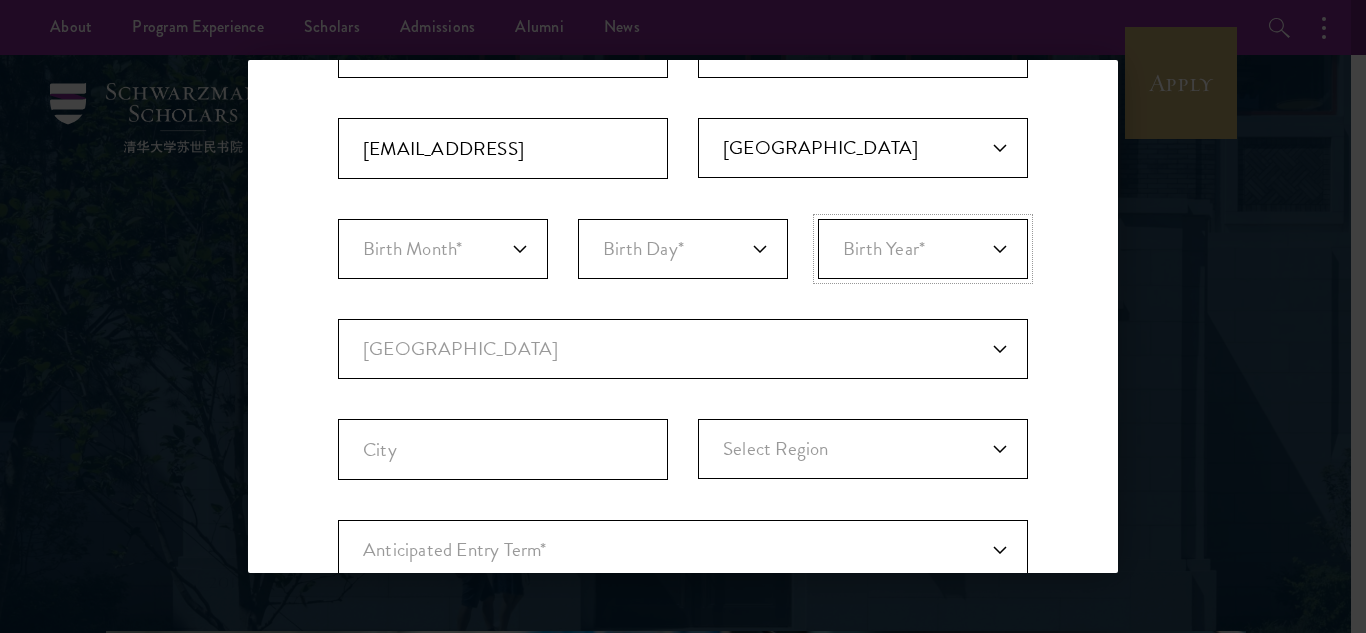 click on "Birth Year* 2025 2024 2023 2022 2021 2020 2019 2018 2017 2016 2015 2014 2013 2012 2011 2010 2009 2008 2007 2006 2005 2004 2003 2002 2001 2000 1999 1998 1997 1996 1995 1994 1993 1992 1991 1990 1989 1988 1987 1986 1985 1984 1983 1982 1981 1980 1979 1978 1977 1976 1975 1974 1973 1972 1971 1970 1969 1968 1967 1966 1965 1964 1963 1962 1961 1960 1959 1958 1957 1956 1955 1954 1953 1952 1951 1950 1949 1948 1947 1946 1945 1944 1943 1942 1941 1940 1939 1938 1937 1936 1935 1934 1933 1932 1931 1930 1929 1928 1927 1926 1925 1924 1923 1922 1921 1920 1919 1918 1917 1916 1915 1914 1913 1912 1911 1910 1909 1908 1907 1906 1905 1904 1903 1902 1901 1900" at bounding box center [923, 249] 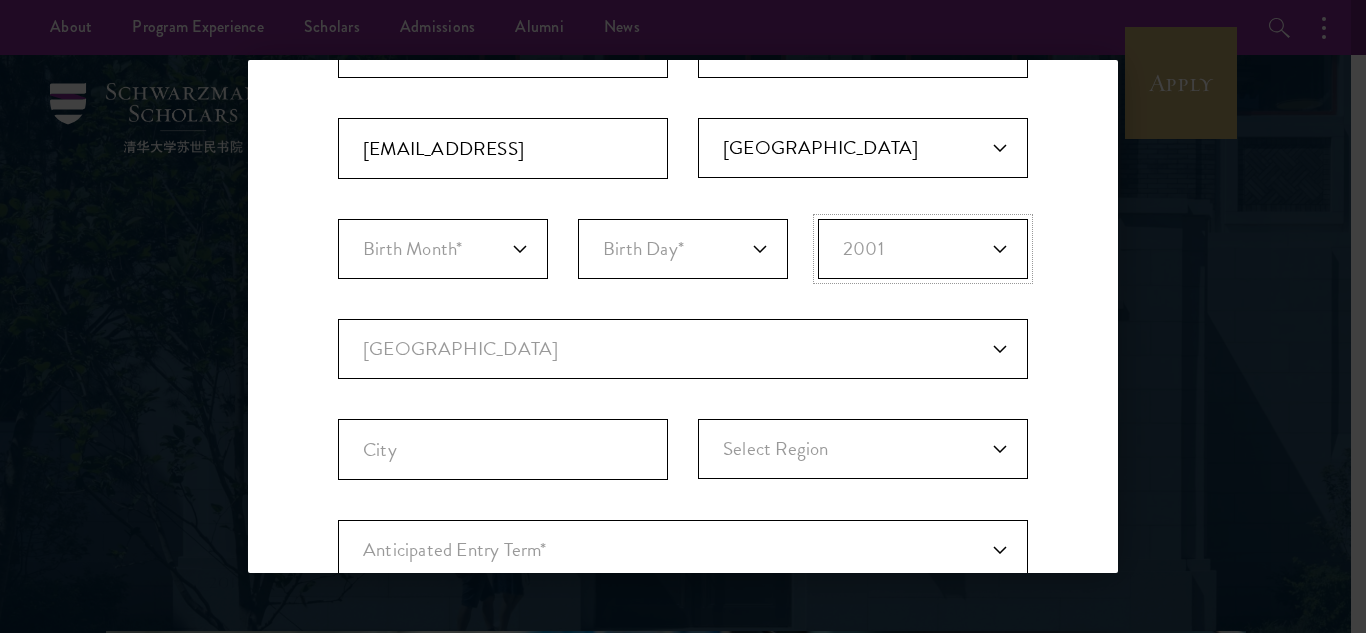 click on "Birth Year* 2025 2024 2023 2022 2021 2020 2019 2018 2017 2016 2015 2014 2013 2012 2011 2010 2009 2008 2007 2006 2005 2004 2003 2002 2001 2000 1999 1998 1997 1996 1995 1994 1993 1992 1991 1990 1989 1988 1987 1986 1985 1984 1983 1982 1981 1980 1979 1978 1977 1976 1975 1974 1973 1972 1971 1970 1969 1968 1967 1966 1965 1964 1963 1962 1961 1960 1959 1958 1957 1956 1955 1954 1953 1952 1951 1950 1949 1948 1947 1946 1945 1944 1943 1942 1941 1940 1939 1938 1937 1936 1935 1934 1933 1932 1931 1930 1929 1928 1927 1926 1925 1924 1923 1922 1921 1920 1919 1918 1917 1916 1915 1914 1913 1912 1911 1910 1909 1908 1907 1906 1905 1904 1903 1902 1901 1900" at bounding box center (923, 249) 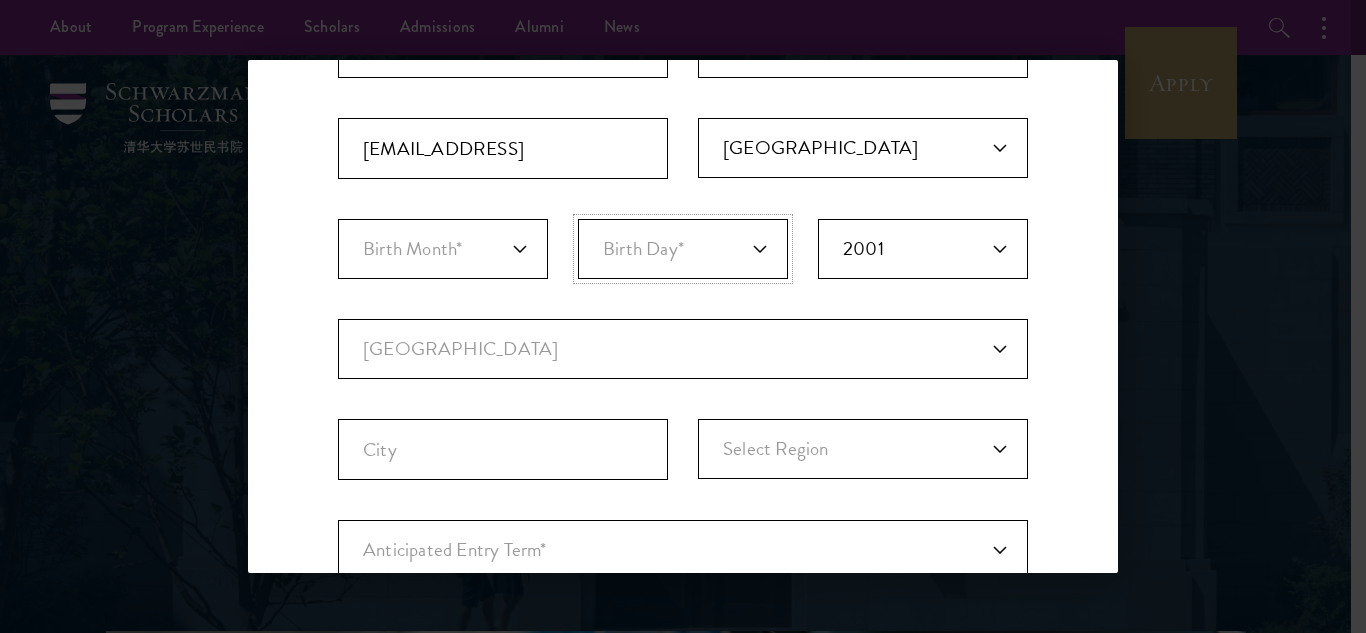 click on "Birth Day* 1 2 3 4 5 6 7 8 9 10 11 12 13 14 15 16 17 18 19 20 21 22 23 24 25 26 27 28 29 30 31" at bounding box center [683, 249] 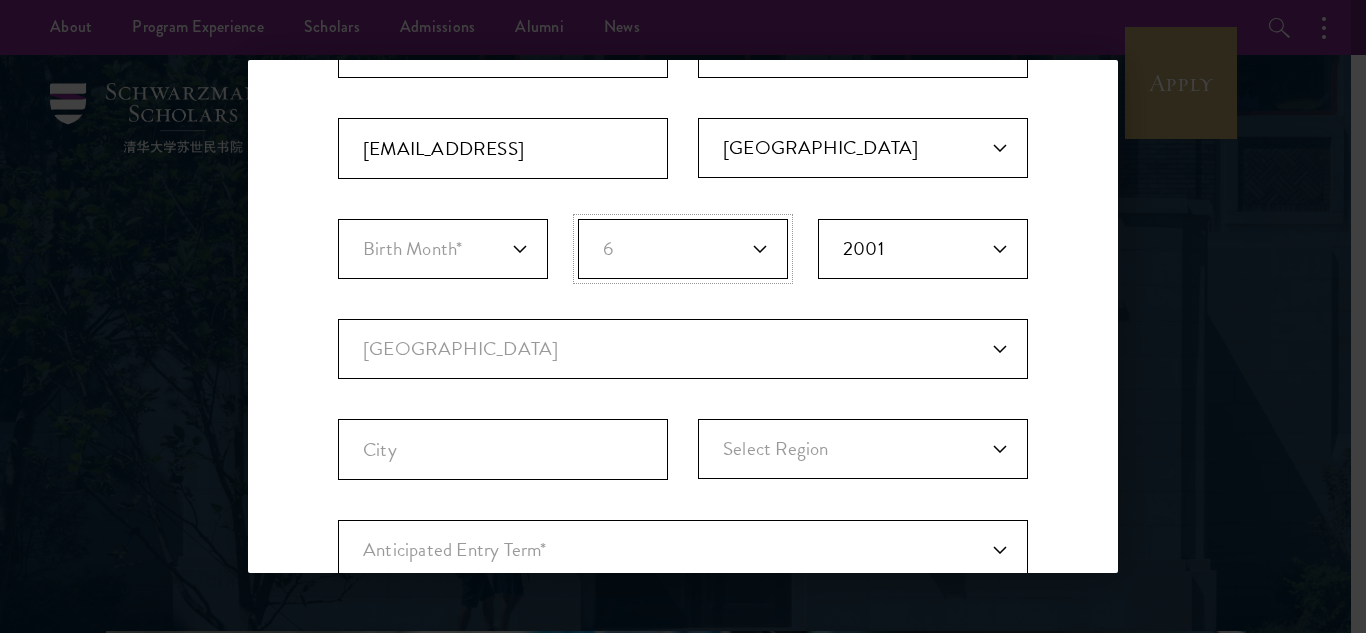 click on "Birth Day* 1 2 3 4 5 6 7 8 9 10 11 12 13 14 15 16 17 18 19 20 21 22 23 24 25 26 27 28 29 30 31" at bounding box center (683, 249) 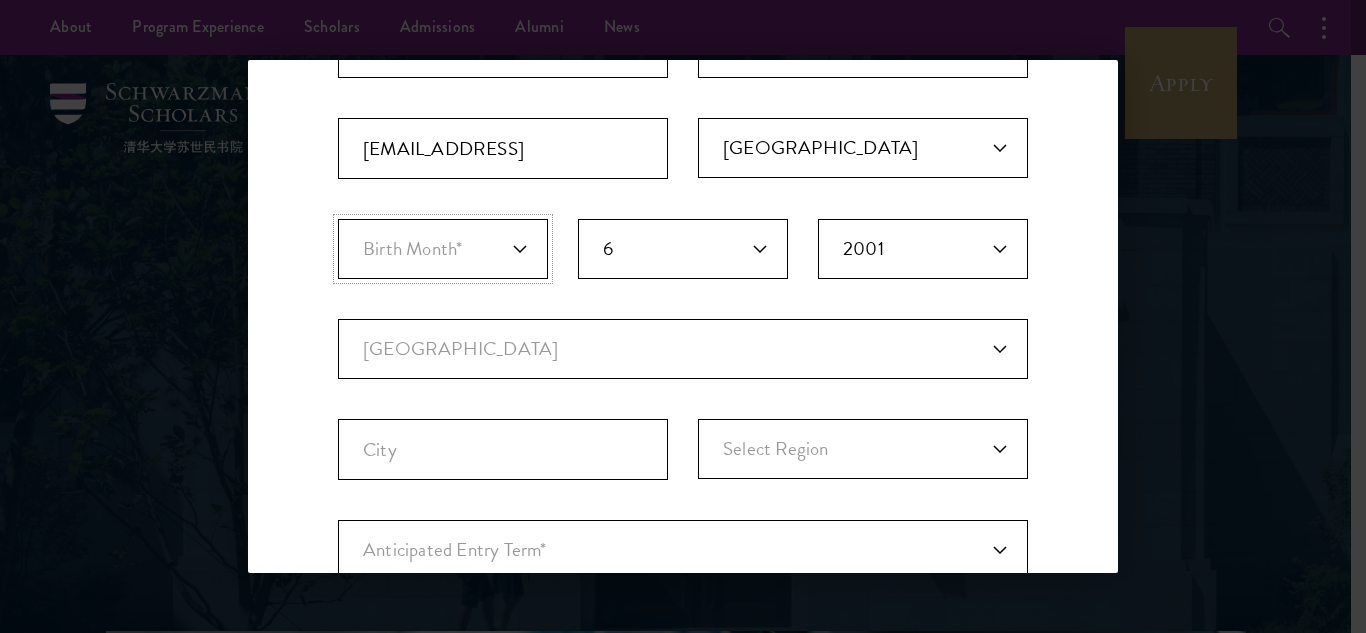 click on "Birth Month* January February March April May June July August September October November December" at bounding box center (443, 249) 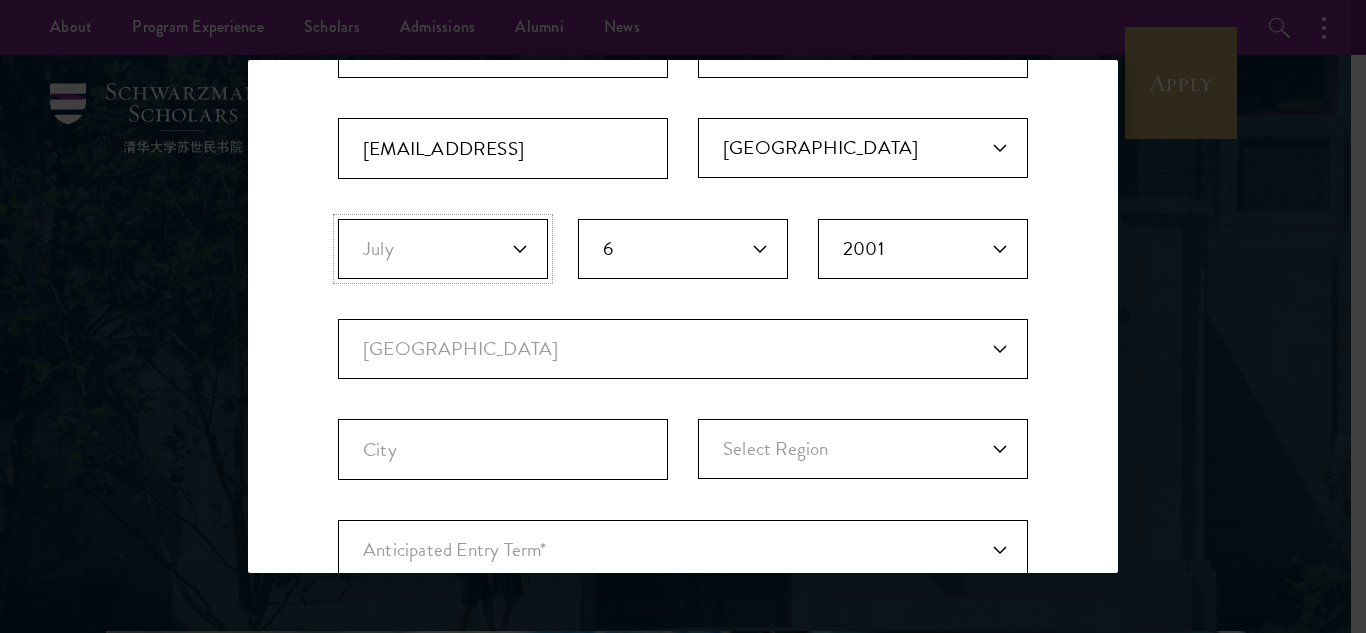 click on "Birth Month* January February March April May June July August September October November December" at bounding box center (443, 249) 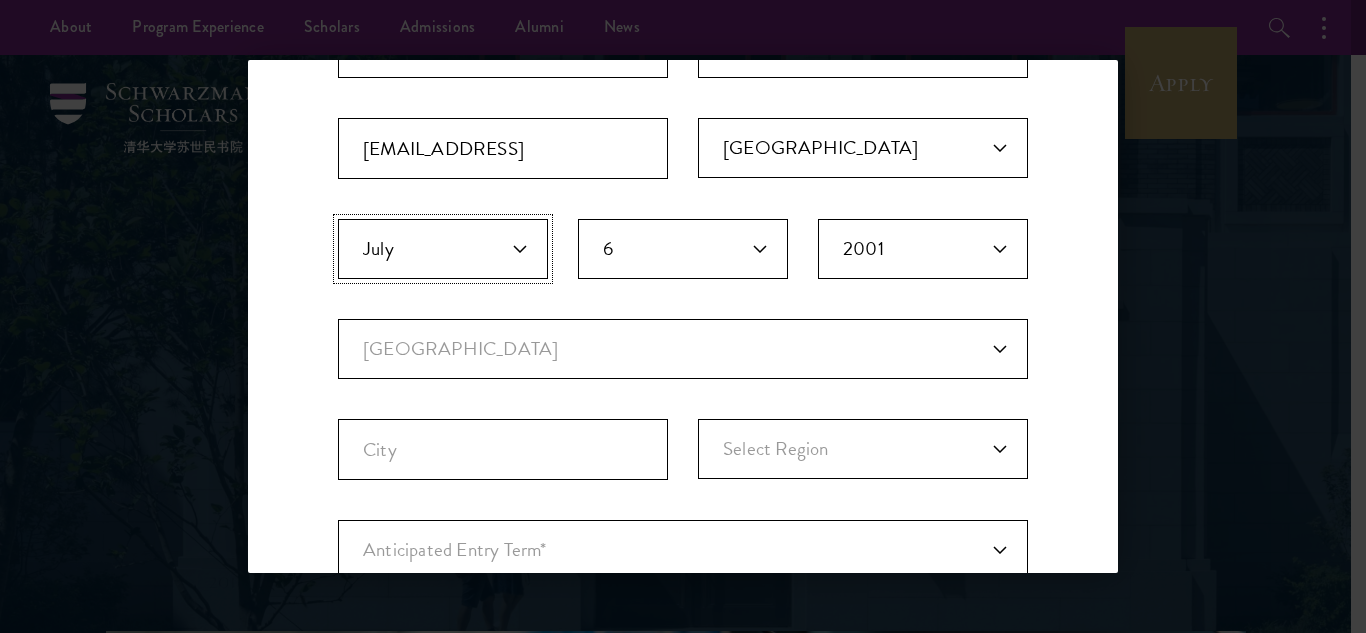 scroll, scrollTop: 0, scrollLeft: 0, axis: both 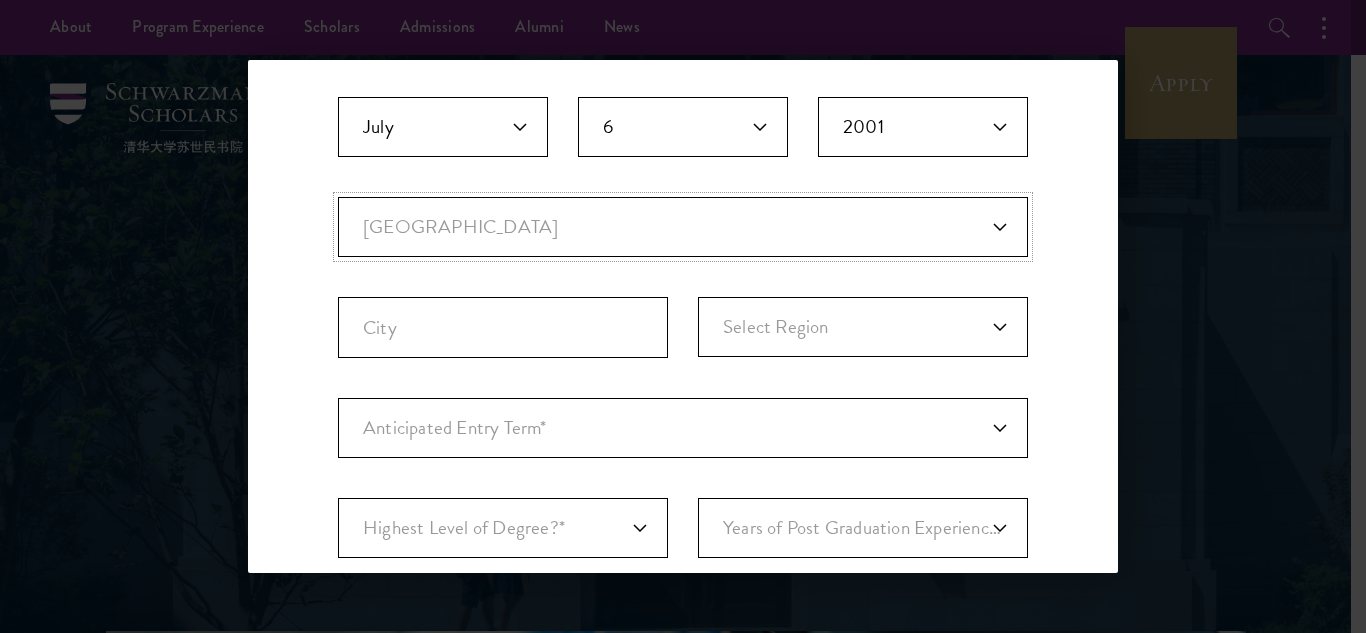 click on "Current Country Afghanistan Aland Islands Albania Algeria Andorra Angola Anguilla Antigua and Barbuda Argentina Armenia Aruba Ashmore and Cartier Islands Australia Austria Azerbaijan Bahamas, The Bahrain Bangladesh Barbados Bassas Da India Belarus Belgium Belize Benin Bermuda Bhutan Bolivia Bonaire, Sint Eustatius, and ... Bosnia and Herzegovina Botswana Bouvet Island Brazil British Indian Ocean Territory British Virgin Islands Brunei Bulgaria Burkina Faso Burundi Cambodia Cameroon Canada Cape Verde Cayman Islands Central African Republic Chad Chile China Christmas Island Clipperton Island Cocos Islands (Keeling Islands) Colombia Comoros Congo (Brazzaville) Congo (Kinshasa) Cook Islands Coral Sea Islands Costa Rica Cote D'Ivoire Croatia Cuba Curacao Cyprus Czech Republic Denmark Djibouti Dominica Dominican Republic Ecuador Egypt El Salvador Equatorial Guinea Eritrea Estonia Eswatini Ethiopia Europa Island Falkland Islands (Islas Malvi... Faroe Islands Federated States of Micronesia Fiji Finland France Gabon" at bounding box center (683, 227) 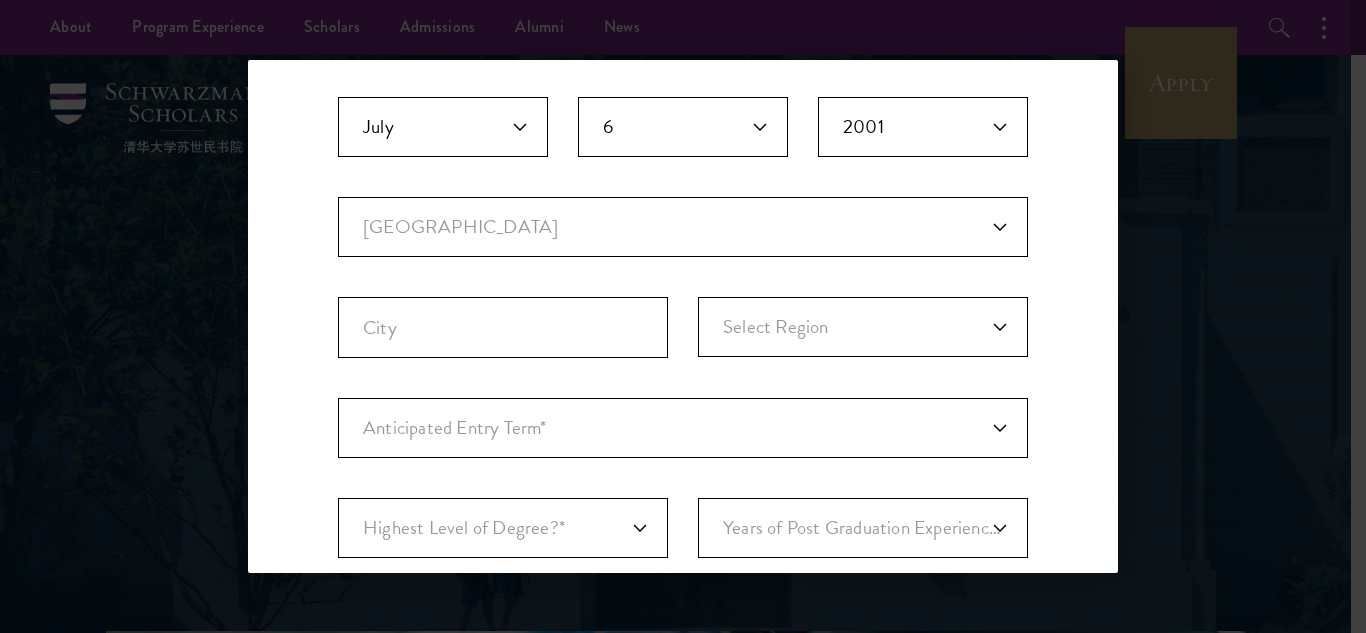 click on "Back
Stay Connected
Please select what best describes you:
Prospective Applicant
University Faculty/Staff
Press
Other
Stay Connected
Join our mailing list to receive updates with news about the program, Scholars, and our broader community.
First Name* * Last Name* * Title * Organization * City* * Select Country* * Select Country* Afghanistan Aland Islands Albania Algeria American Samoa Andorra Angola Anguilla Antigua and Barbuda Argentina Armenia Aruba Austral Islands Australia Austria Azerbaijan Bahamas Bahrain Bangladesh Barbados Belarus Belgium Belize Benin Bermuda Bhutan Bolivia Bonaire, Sint Eustatius and Saba Bosnia and Herzegovina Botswana Brazil British Virgin Islands Brunei Bulgaria Burkina Faso Burundi Cambodia Cameroon Canada Canary Islands Chad Cuba" at bounding box center (683, 316) 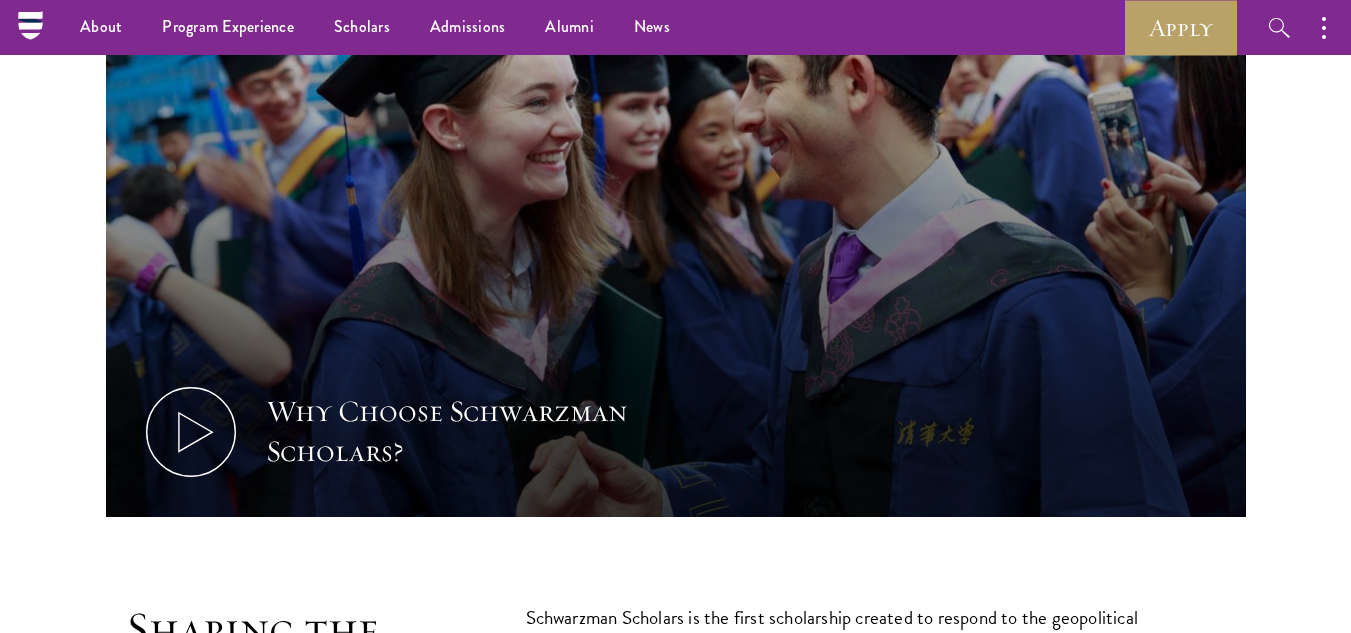 scroll, scrollTop: 724, scrollLeft: 0, axis: vertical 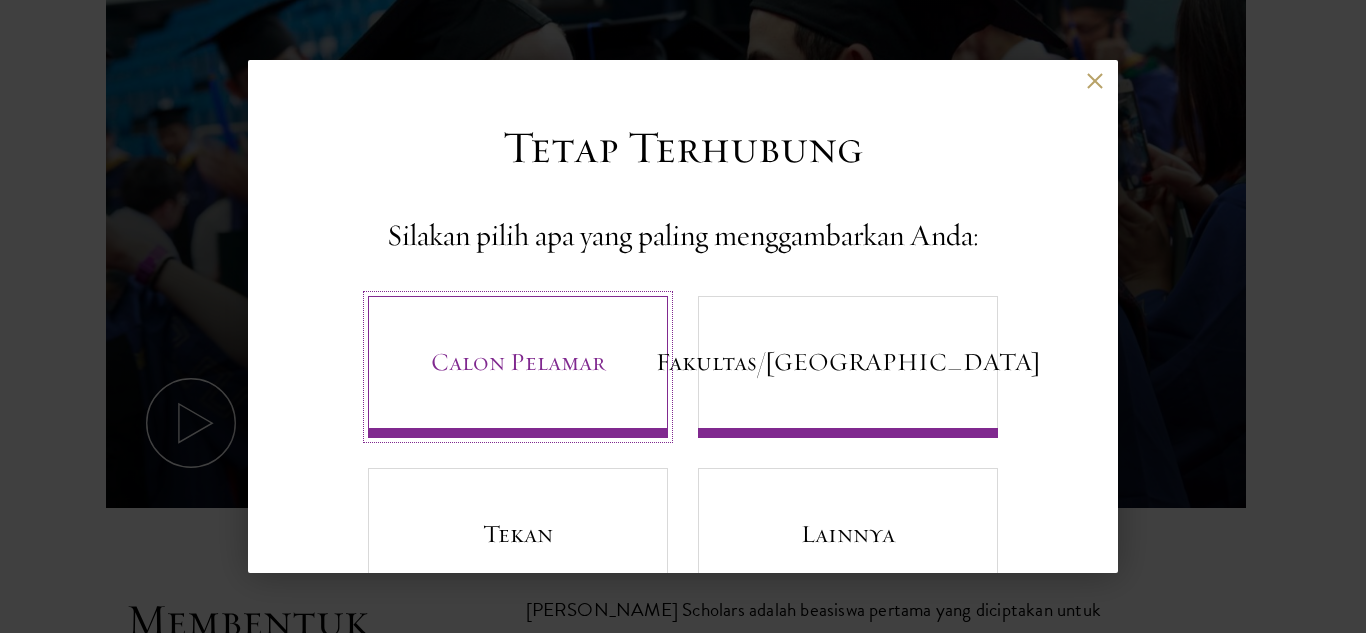 click on "Calon Pelamar" at bounding box center (518, 367) 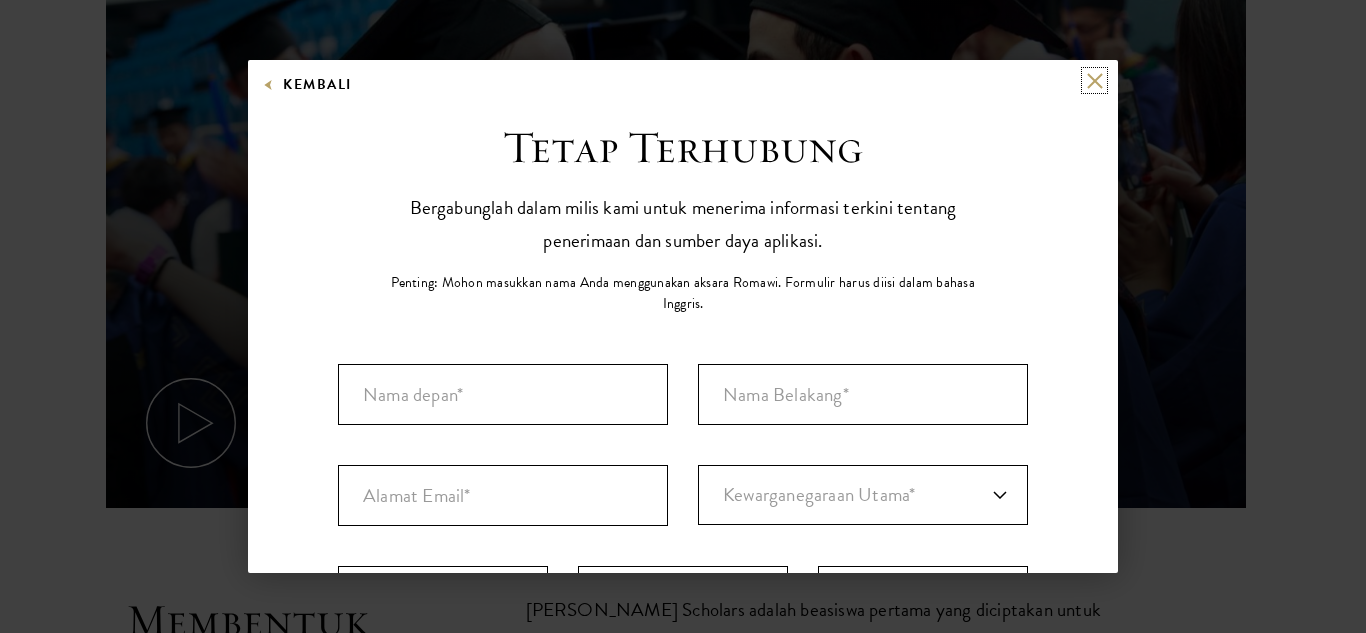 click at bounding box center [1094, 80] 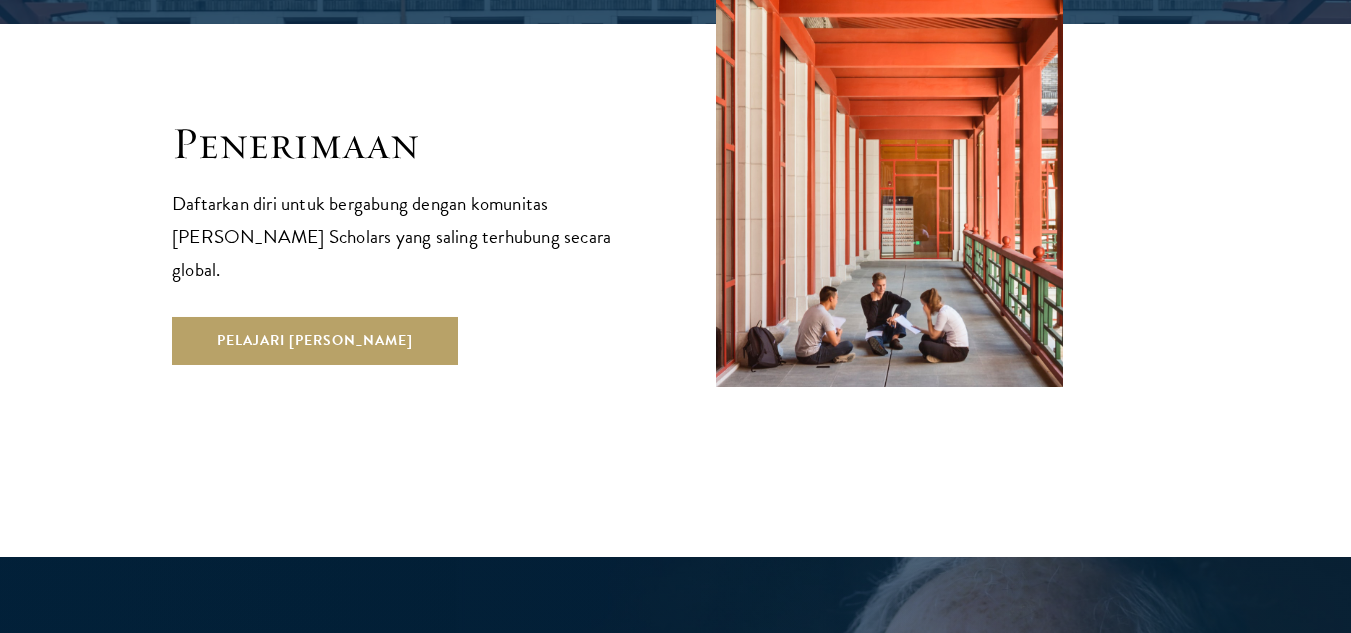 scroll, scrollTop: 3584, scrollLeft: 0, axis: vertical 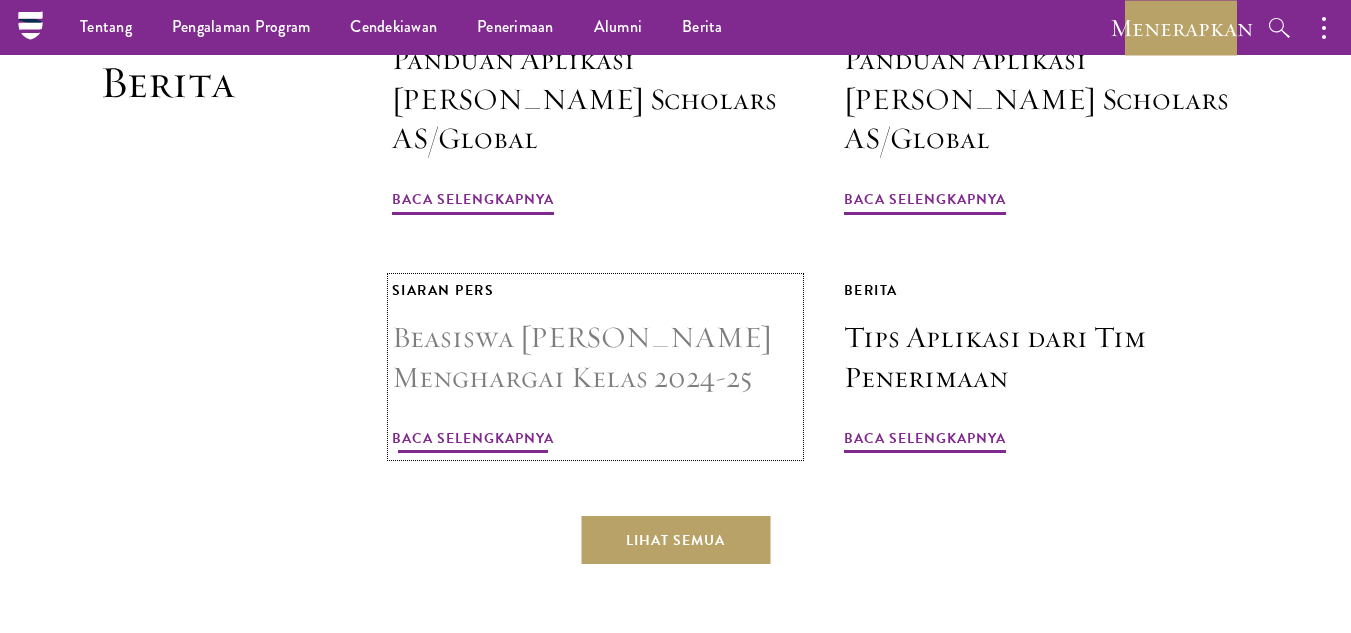 click on "Baca selengkapnya" at bounding box center [473, 437] 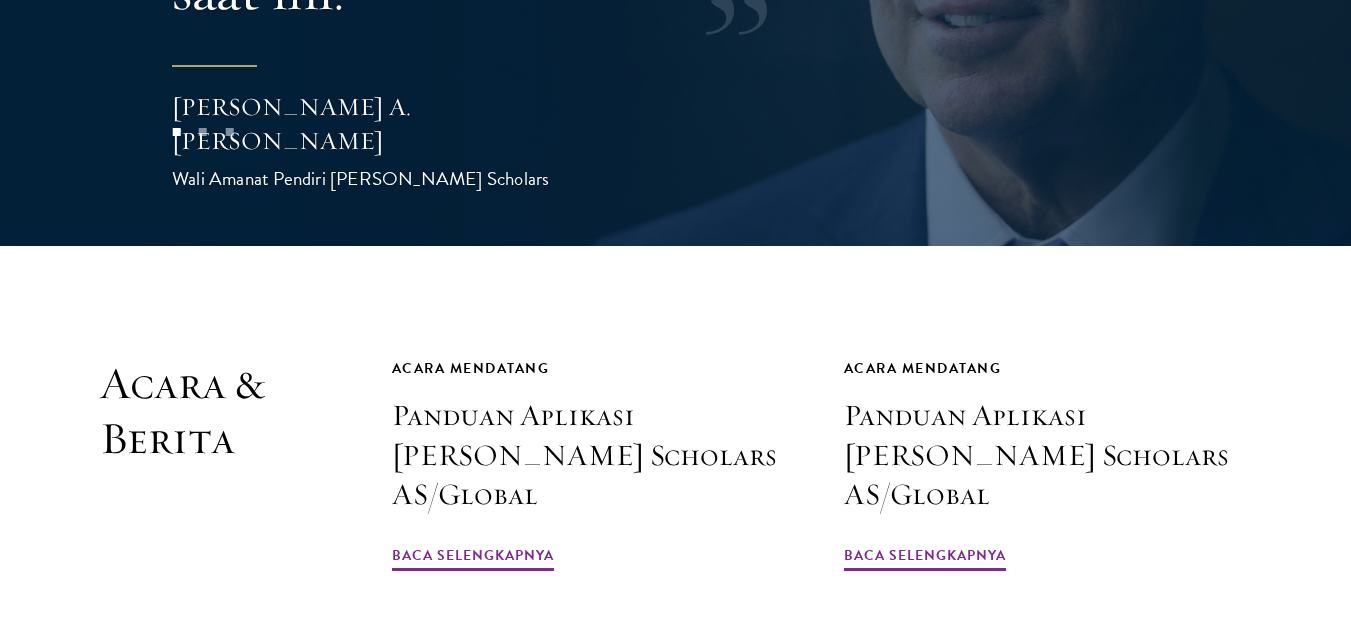 scroll, scrollTop: 4862, scrollLeft: 0, axis: vertical 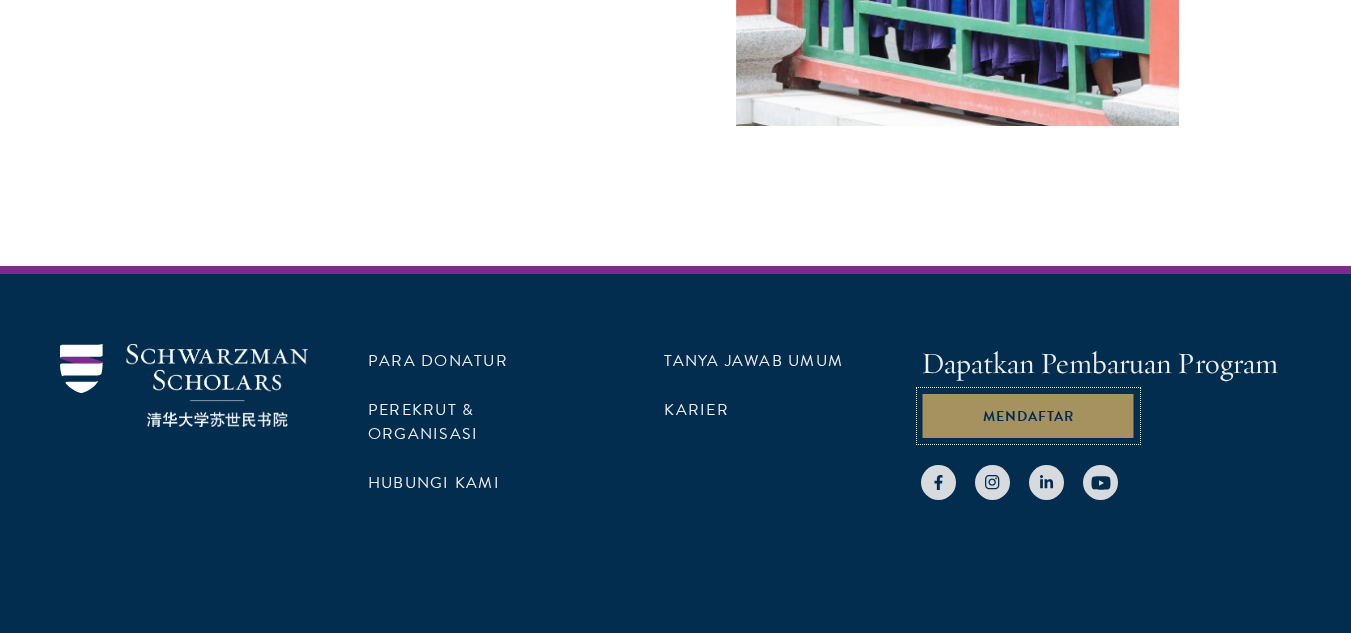 click on "Mendaftar" at bounding box center [1028, 416] 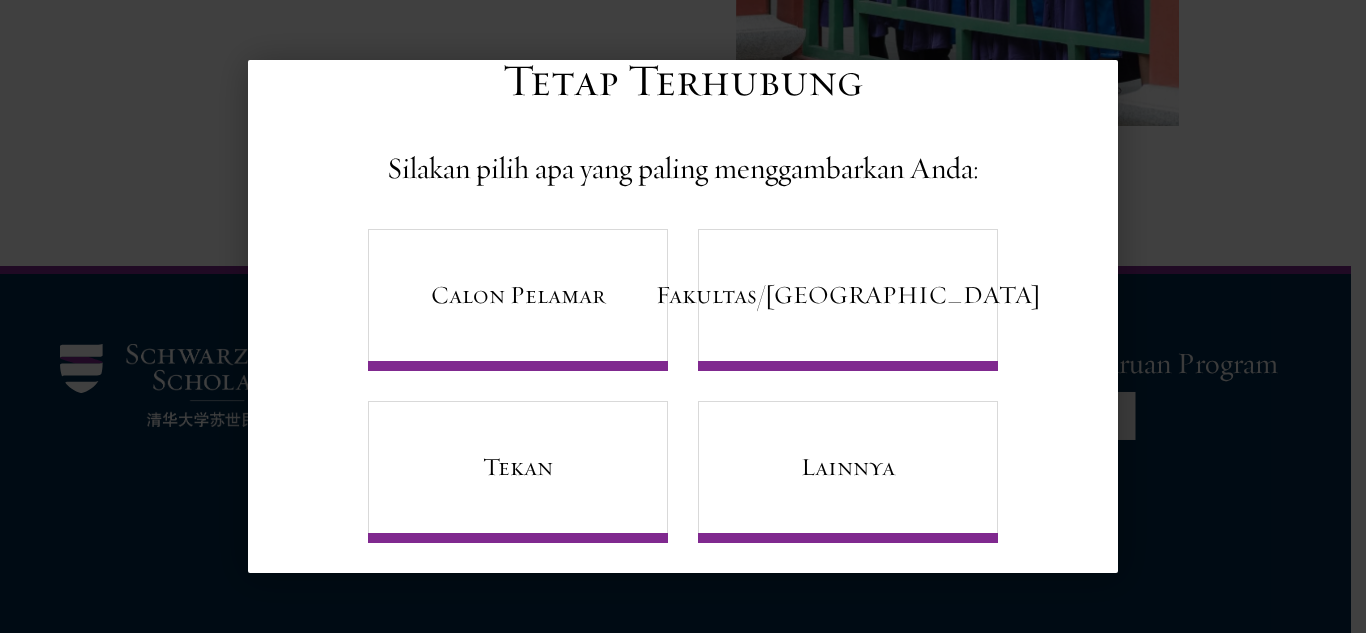 scroll, scrollTop: 82, scrollLeft: 0, axis: vertical 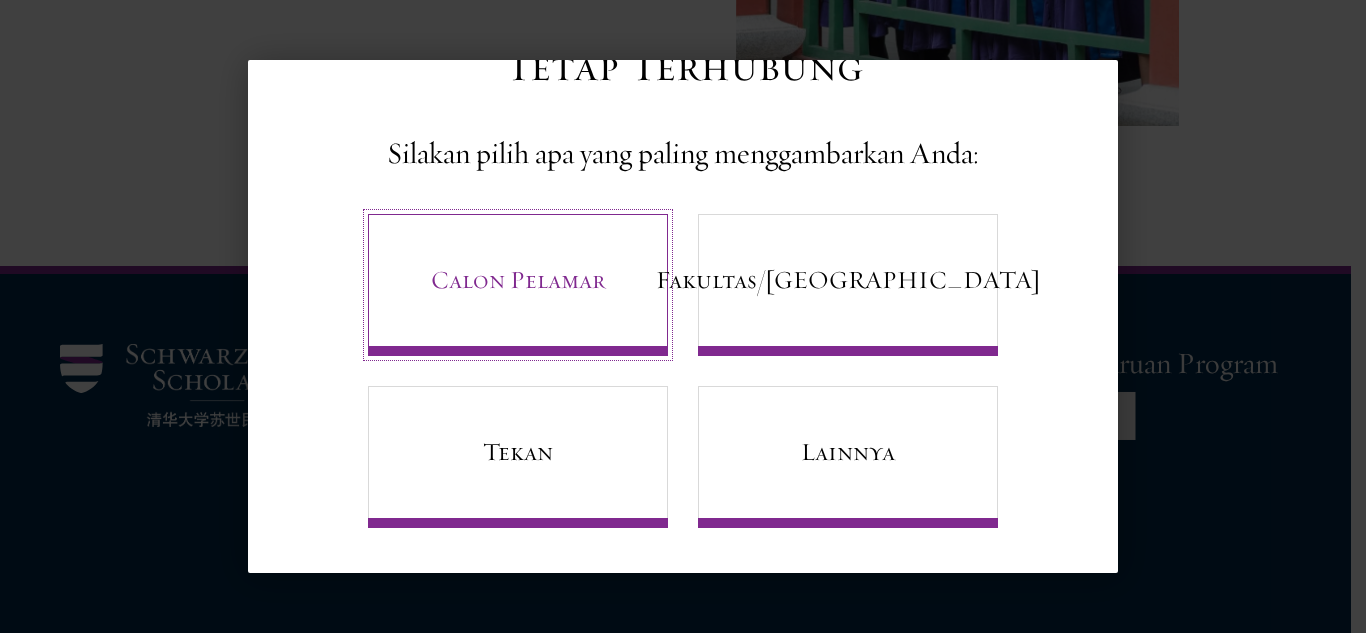 click on "Calon Pelamar" at bounding box center (518, 279) 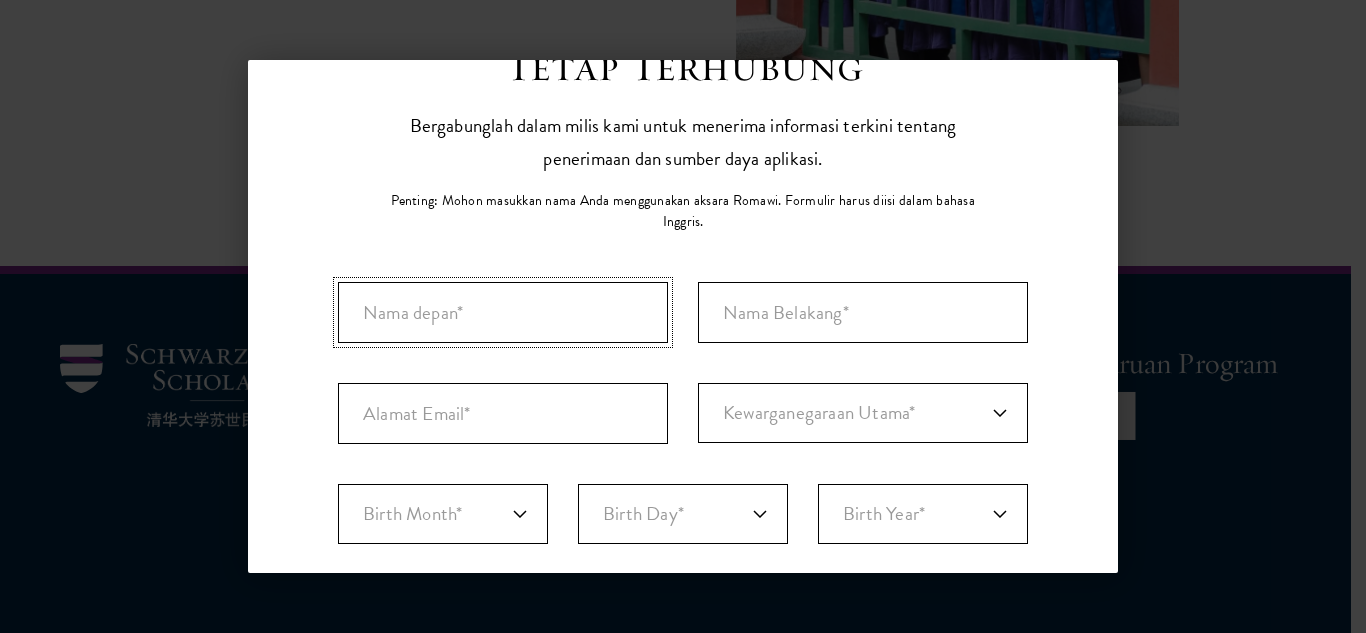 click at bounding box center (503, 312) 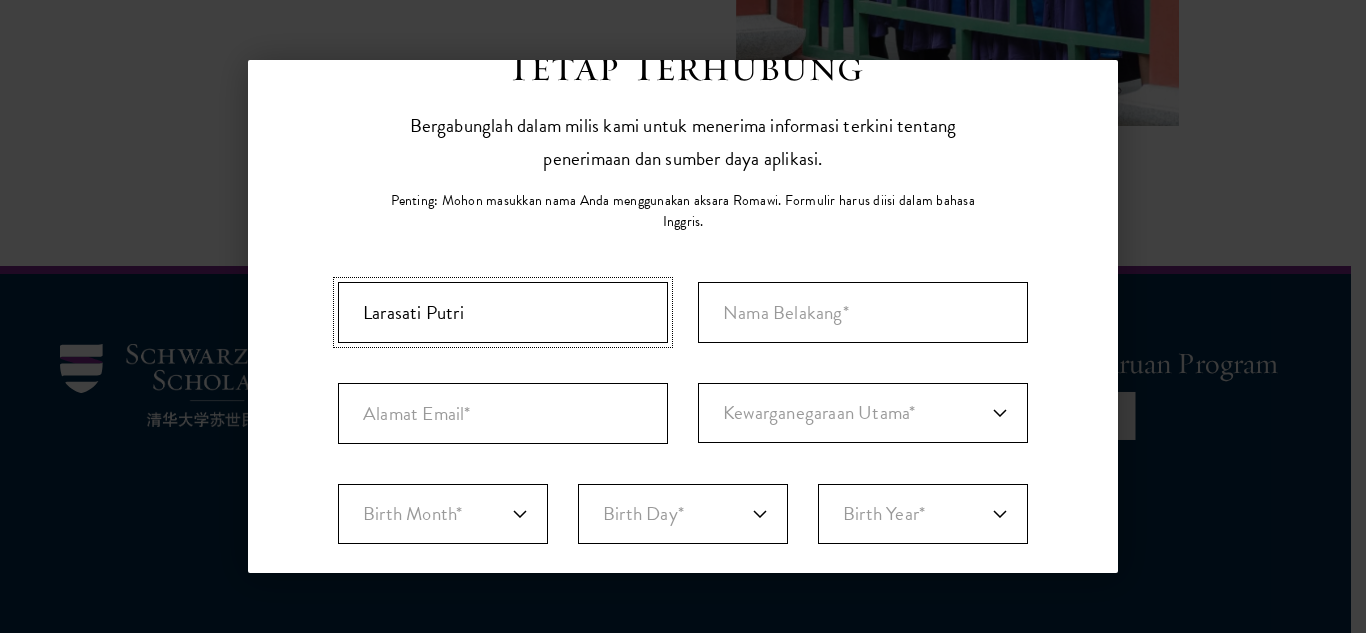 type on "Larasati Putri" 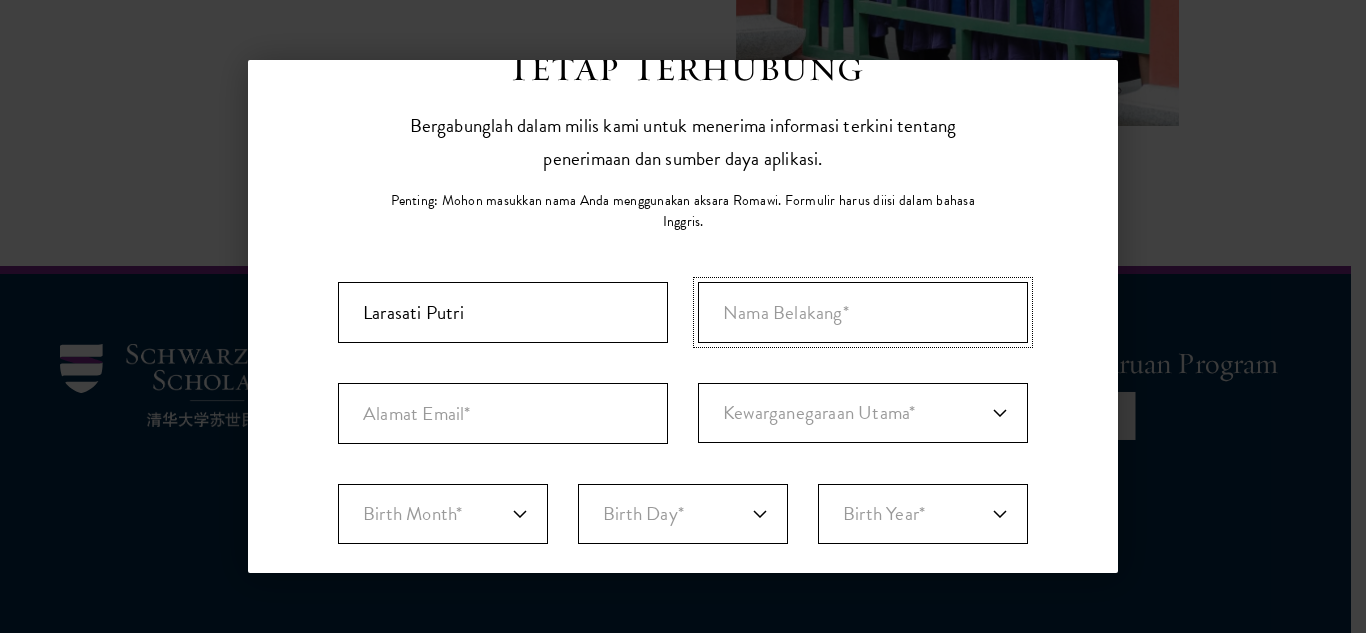 click at bounding box center [863, 312] 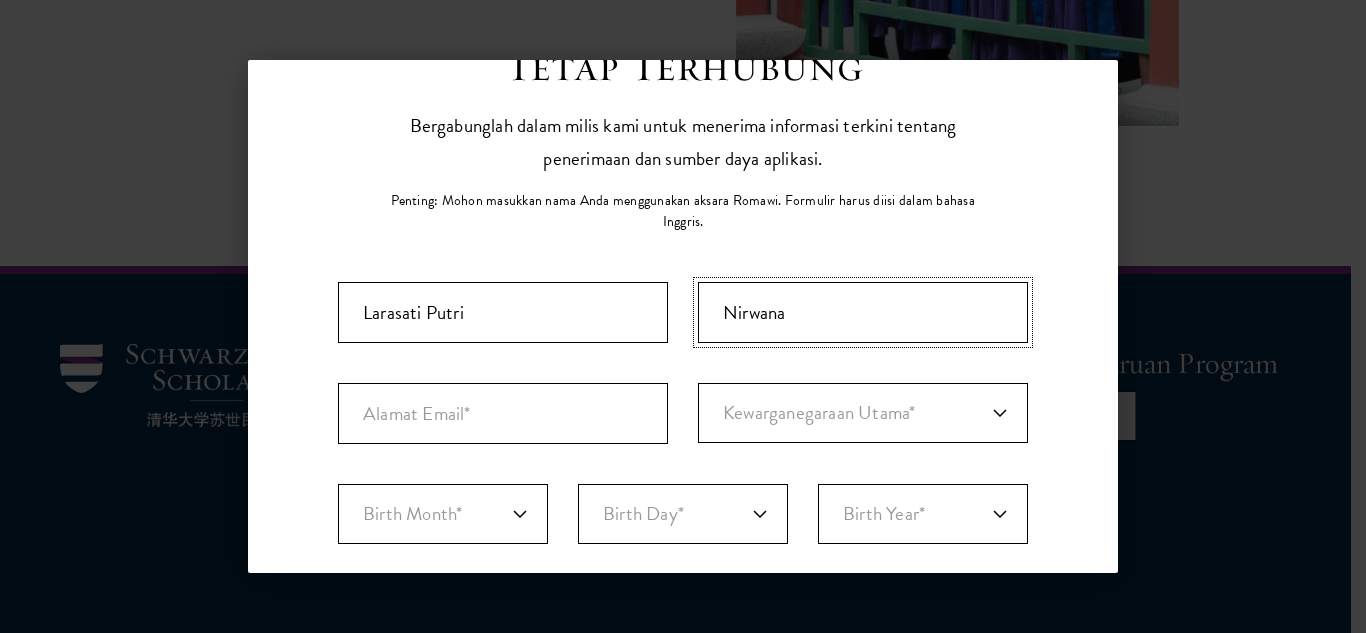 type on "Nirwana" 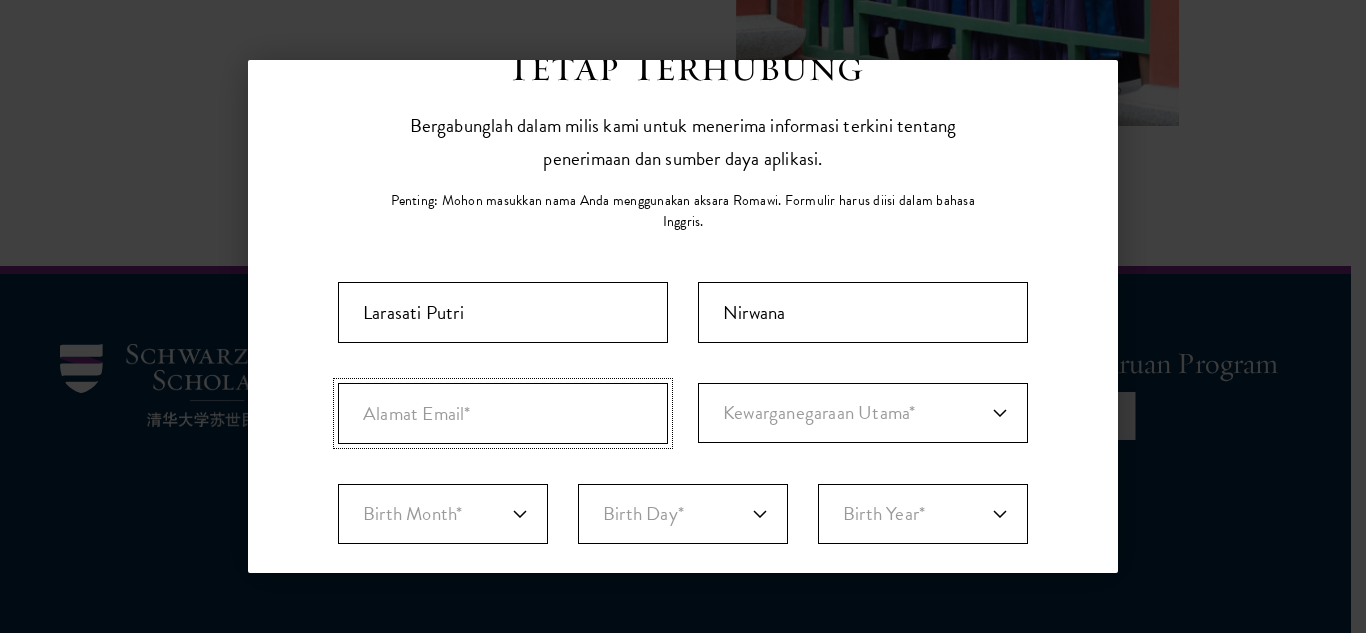 click at bounding box center (503, 413) 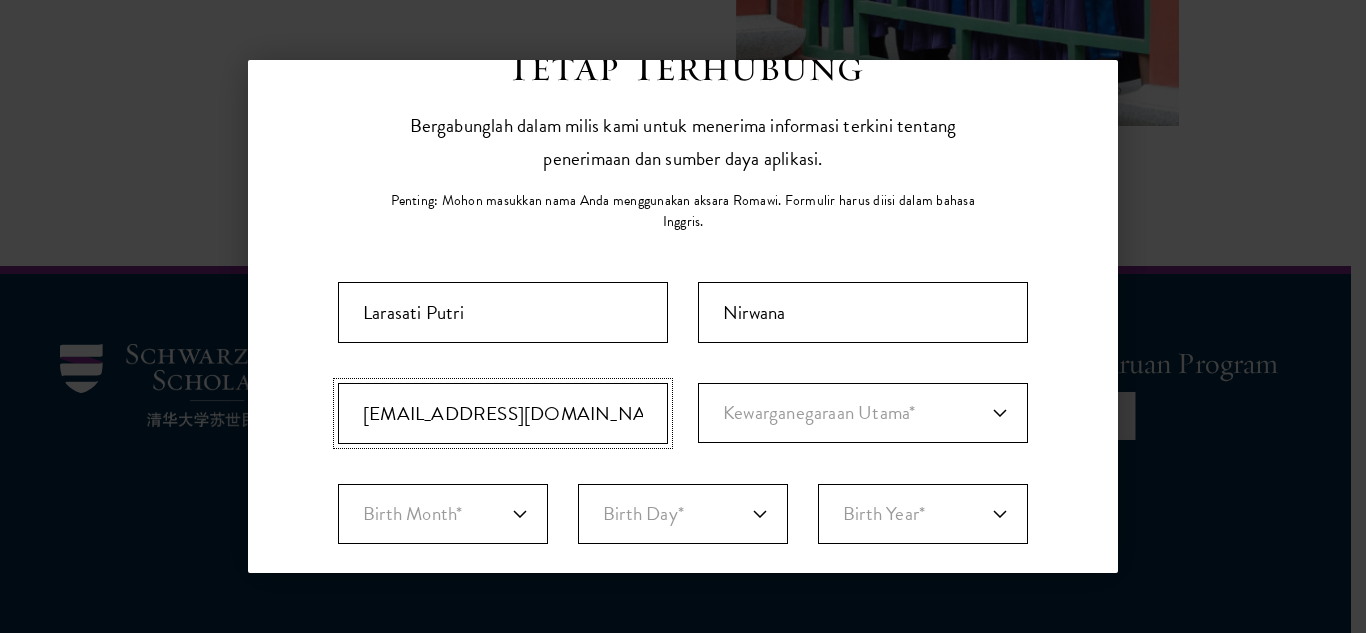 type on "larasnirwana207@gmil.com" 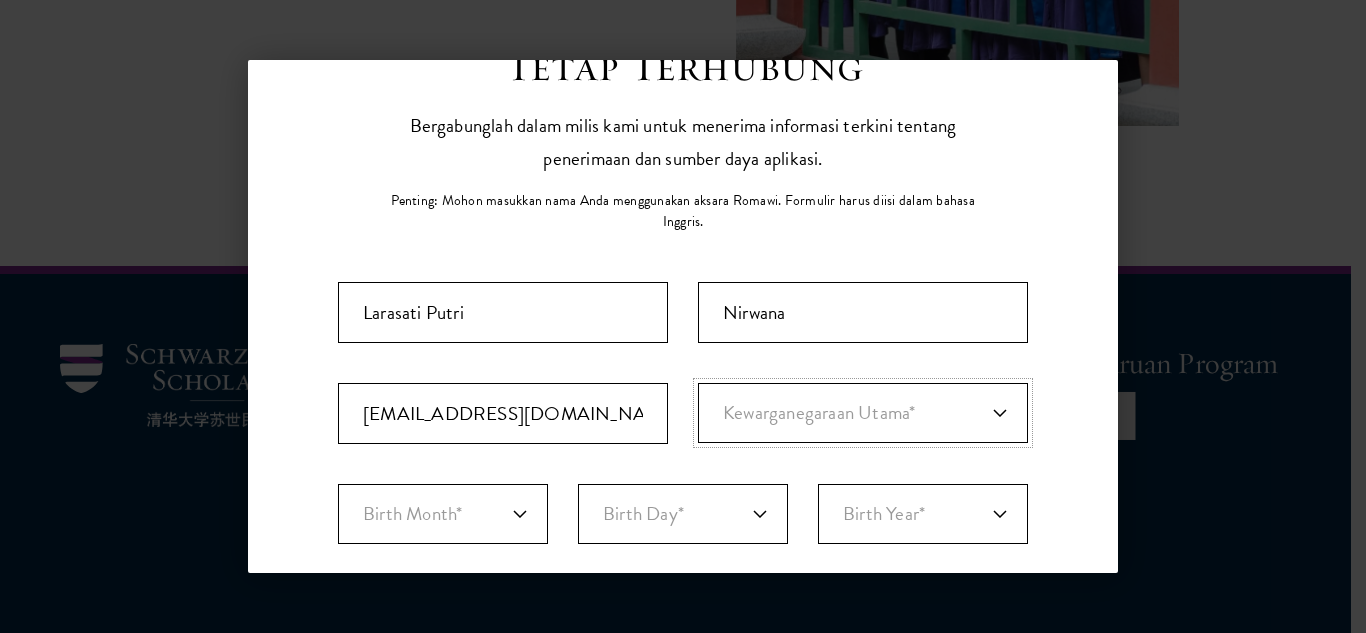 click on "Kewarganegaraan Utama* Afganistan Kepulauan Aland Albania Aljazair Andorra Angola Anguilla Antigua dan Barbuda Argentina Armenia Aruba Kepulauan Ashmore dan Cartier Australia Austria Azerbaijan Bahama, The Bahrain Bangladesh Barbados Bassas Da India Belarusia Belgia Belize Benin Bermuda Bhutan Bolivia Bonaire, Sint Eustatius, dan Saba Bosnia dan Herzegovina Botswana Pulau Bouvet Brazil Wilayah Samudra Hindia Britania Kepulauan Virgin Britania Raya Brunei Bulgaria Burkina Faso Burundi Kamboja Kamerun Kanada Tanjung Verde Kepulauan Cayman Republik Afrika Tengah Chad Chili Pulau Natal Pulau Clipperton Kepulauan Cocos (Kepulauan Keeling) Kolumbia Komoro Kongo (Brazzaville) Kongo (Kinshasa) Kepulauan Cook Kepulauan Laut Koral Kosta Rika Pantai Gading Kroasia Kuba Curacao Siprus Republik Ceko Denmark Jibuti Dominika Republik Dominika Ekuador Mesir El Salvador Guinea Khatulistiwa Eritrea Estonia Etiopia Pulau Europa Kepulauan Falkland (Islas Malvinas) Kepulauan Faroe Negara Federasi Mikronesia Fiji Finlandia Gabon" at bounding box center (863, 413) 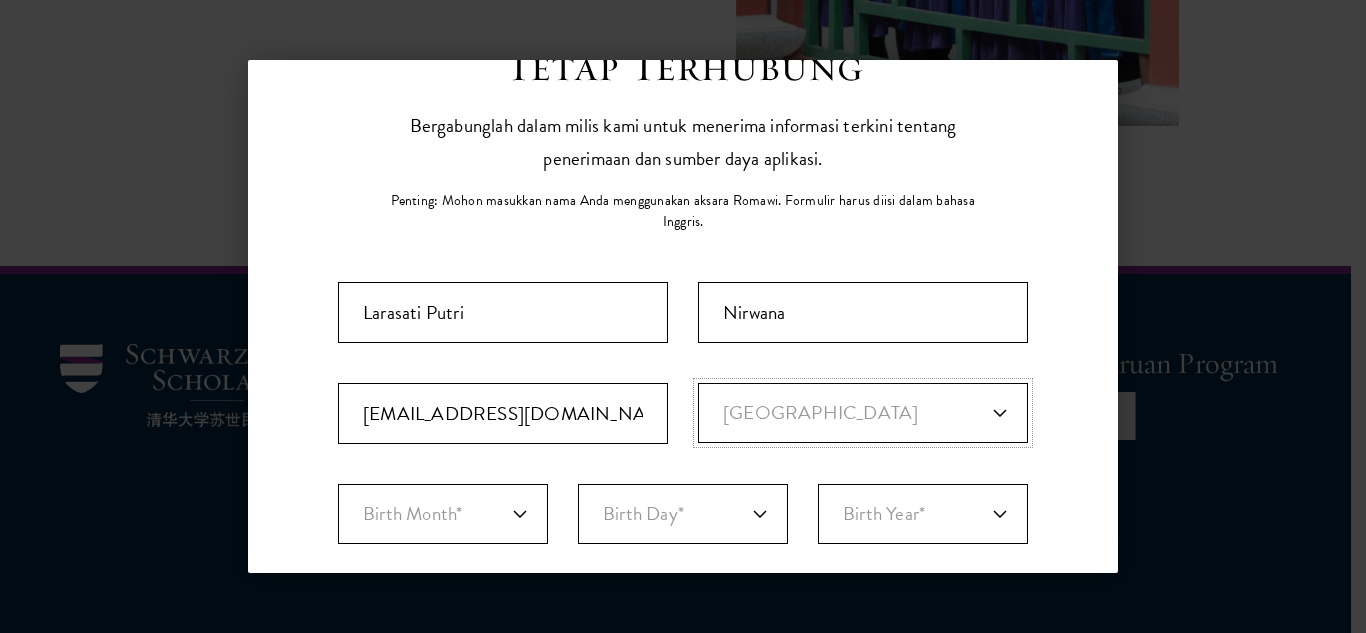 click on "Kewarganegaraan Utama* Afganistan Kepulauan Aland Albania Aljazair Andorra Angola Anguilla Antigua dan Barbuda Argentina Armenia Aruba Kepulauan Ashmore dan Cartier Australia Austria Azerbaijan Bahama, The Bahrain Bangladesh Barbados Bassas Da India Belarusia Belgia Belize Benin Bermuda Bhutan Bolivia Bonaire, Sint Eustatius, dan Saba Bosnia dan Herzegovina Botswana Pulau Bouvet Brazil Wilayah Samudra Hindia Britania Kepulauan Virgin Britania Raya Brunei Bulgaria Burkina Faso Burundi Kamboja Kamerun Kanada Tanjung Verde Kepulauan Cayman Republik Afrika Tengah Chad Chili Pulau Natal Pulau Clipperton Kepulauan Cocos (Kepulauan Keeling) Kolumbia Komoro Kongo (Brazzaville) Kongo (Kinshasa) Kepulauan Cook Kepulauan Laut Koral Kosta Rika Pantai Gading Kroasia Kuba Curacao Siprus Republik Ceko Denmark Jibuti Dominika Republik Dominika Ekuador Mesir El Salvador Guinea Khatulistiwa Eritrea Estonia Etiopia Pulau Europa Kepulauan Falkland (Islas Malvinas) Kepulauan Faroe Negara Federasi Mikronesia Fiji Finlandia Gabon" at bounding box center [863, 413] 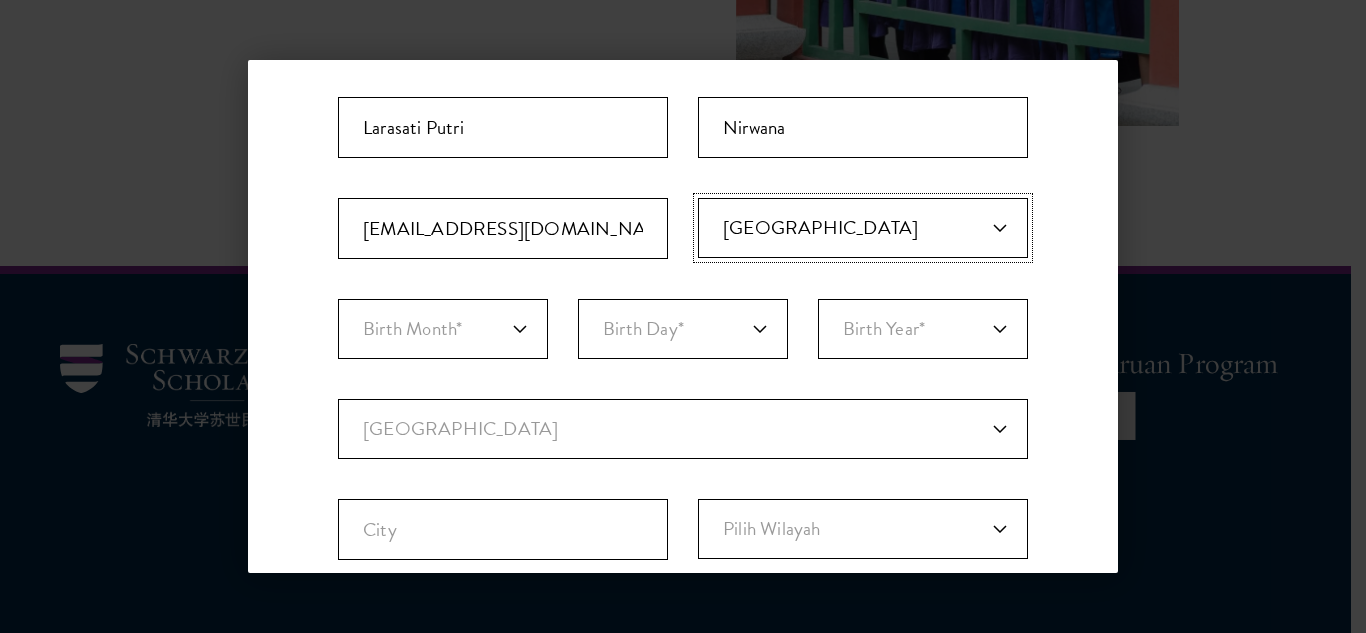 scroll, scrollTop: 303, scrollLeft: 0, axis: vertical 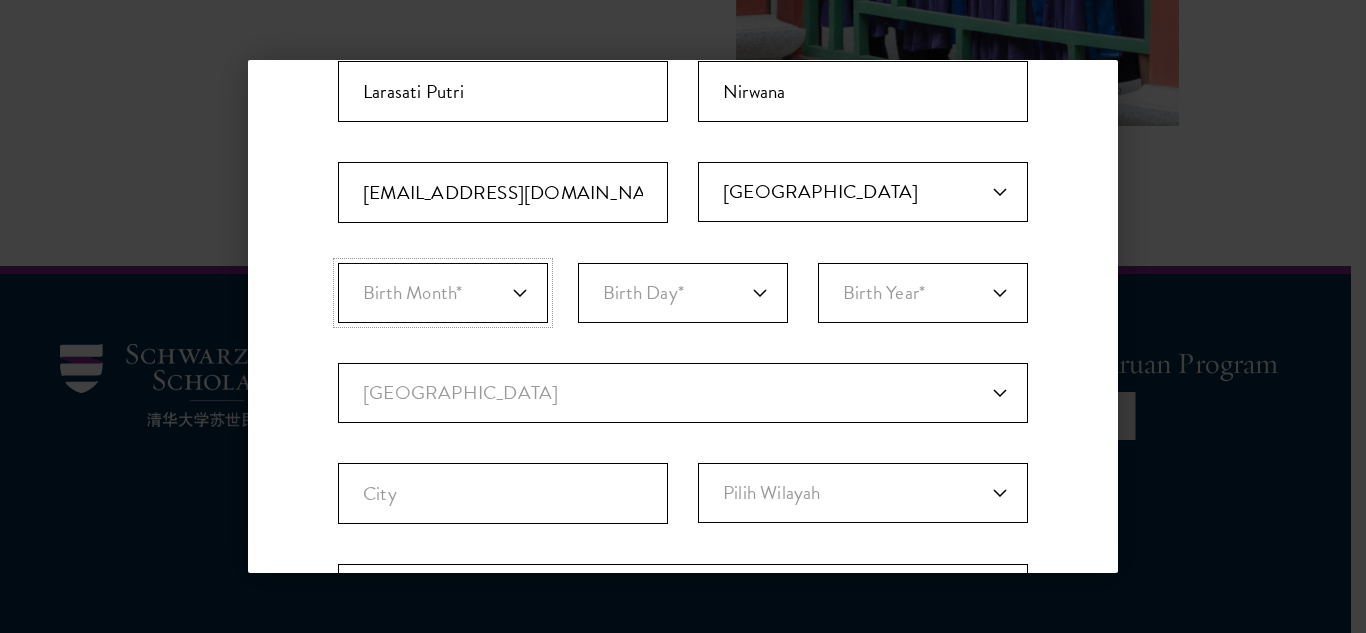 click on "Birth Month* Januari Februari Berbaris April Mungkin Juni Juli Agustus September Oktober November Desember" at bounding box center (443, 293) 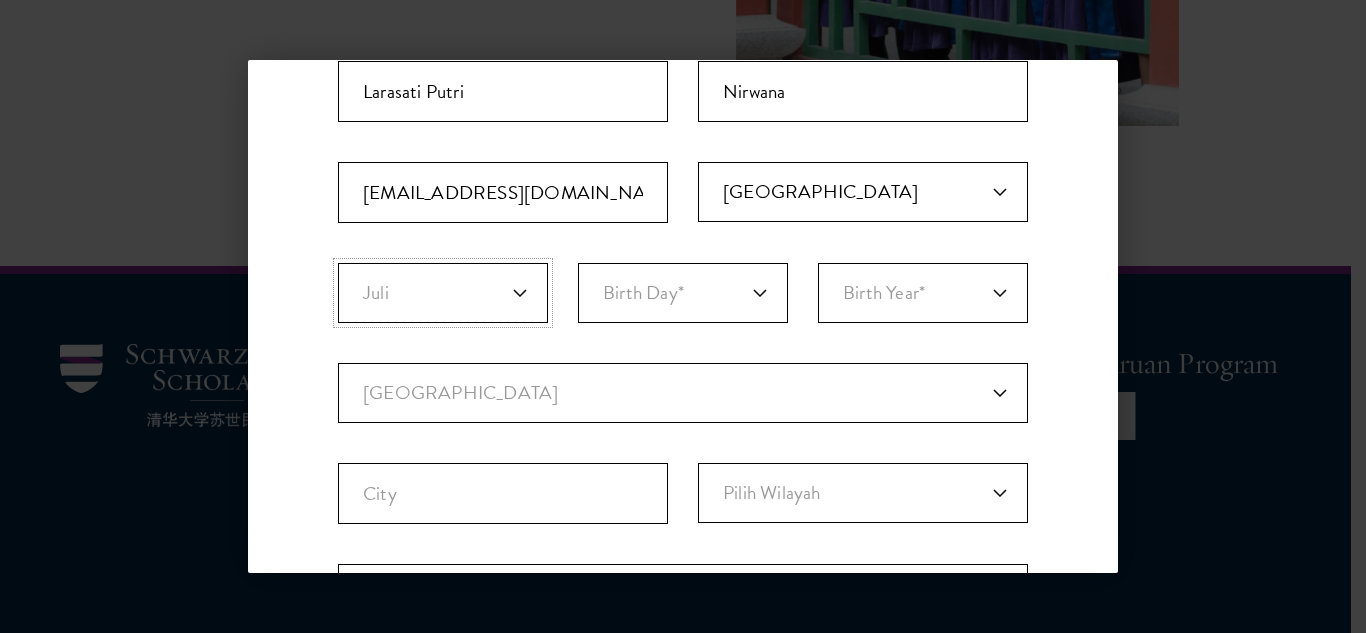 click on "Birth Month* Januari Februari Berbaris April Mungkin Juni Juli Agustus September Oktober November Desember" at bounding box center (443, 293) 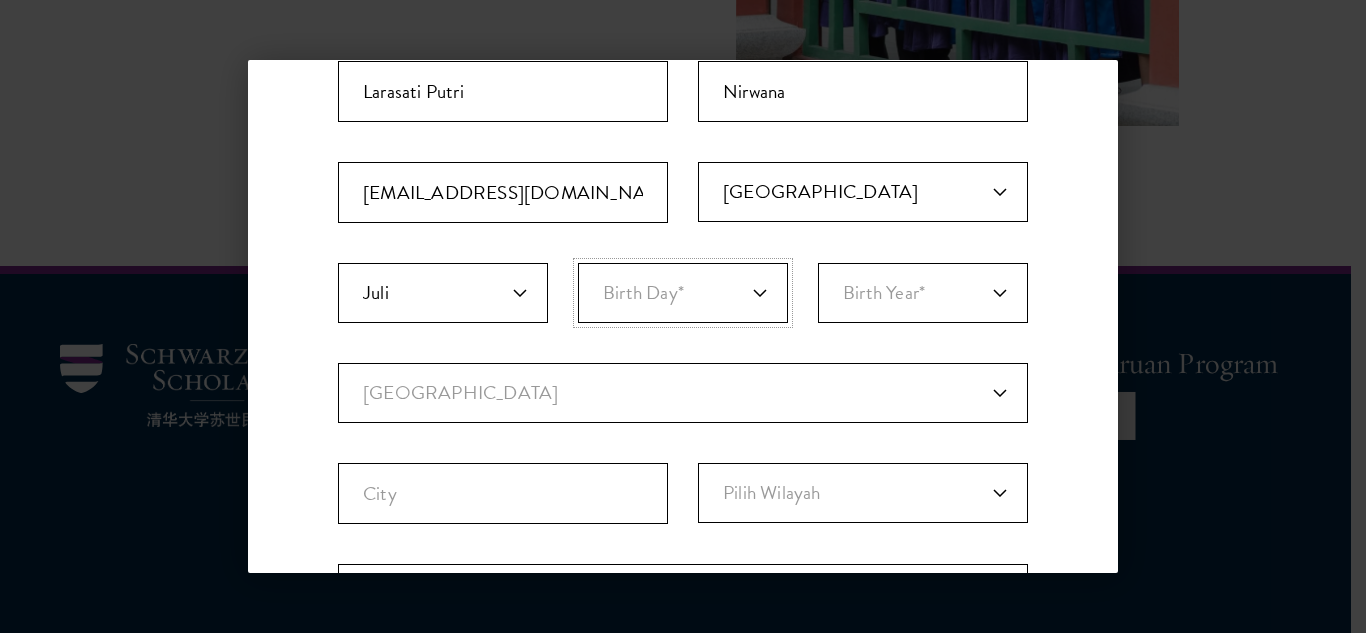 click on "Birth Day* 1 2 3 4 5 6 7 8 9 10 11 12 13 14 15 16 17 18 19 20 21 22 23 24 25 26 27 28 29 30 31" at bounding box center [683, 293] 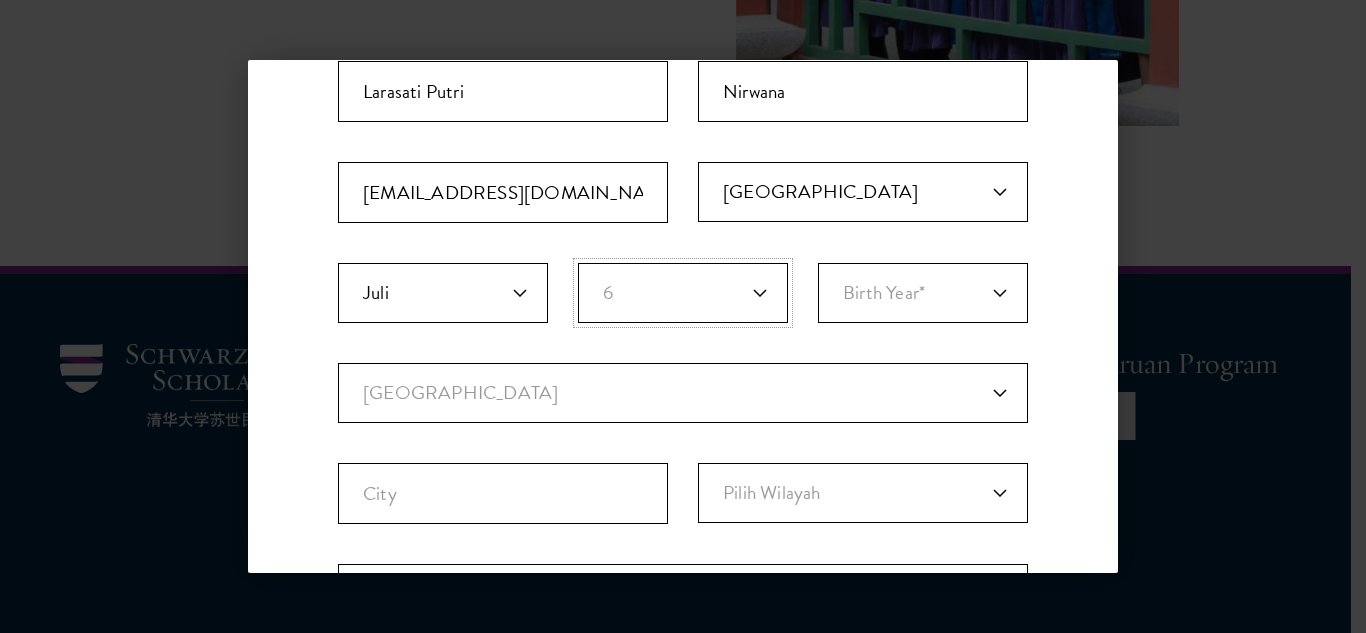 click on "Birth Day* 1 2 3 4 5 6 7 8 9 10 11 12 13 14 15 16 17 18 19 20 21 22 23 24 25 26 27 28 29 30 31" at bounding box center [683, 293] 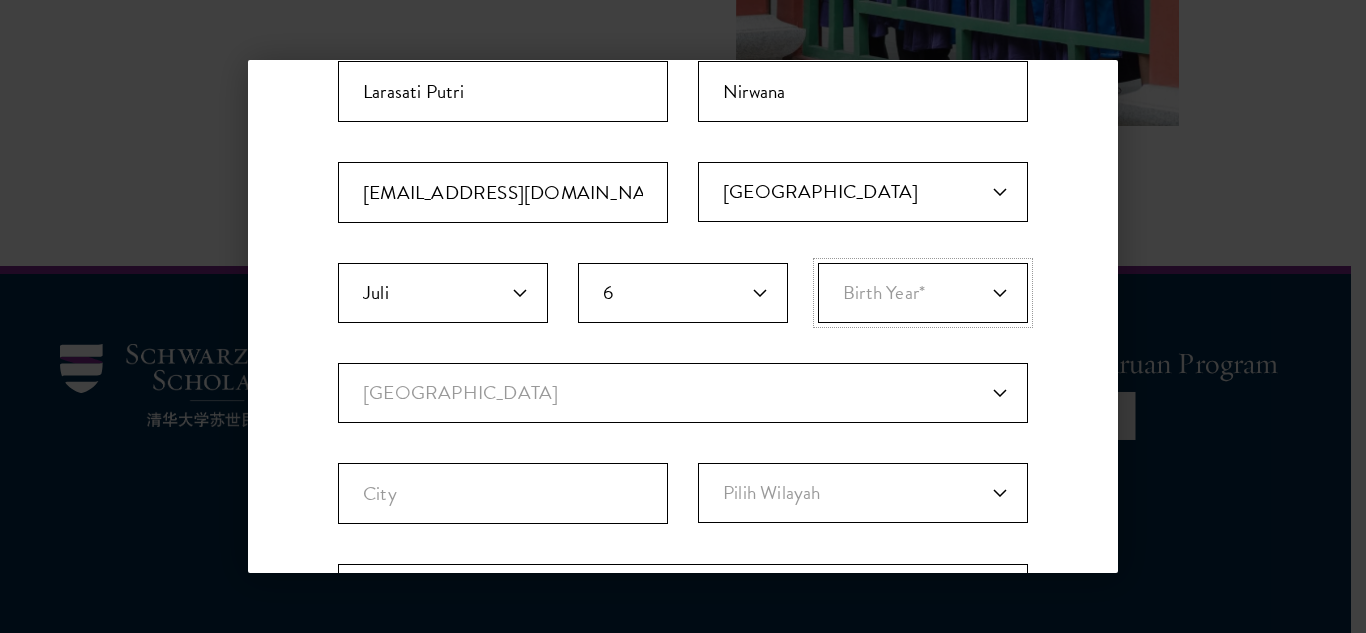 click on "Birth Year* Tahun 2025 Tahun 2024 tahun 2023 Tahun 2022 Tahun 2021 tahun 2020 Tahun 2019 Tahun 2018 Tahun 2017 Tahun 2016 Tahun 2015 tahun 2014 tahun 2013 tahun 2012 tahun 2011 tahun 2010 tahun 2009 tahun 2008 tahun 2007 tahun 2006 tahun 2005 tahun 2004 tahun 2003 tahun 2002 tahun 2001 tahun 2000 tahun 1999 tahun 1998 tahun 1997 tahun 1996 tahun 1995 Tahun 1994 tahun 1993 tahun 1992 Tahun 1991 tahun 1990 tahun 1989 Tahun 1988 Tahun 1987 Tahun 1986 Tahun 1985 tahun 1984 tahun 1983 tahun 1982 Tahun 1981 tahun 1980 Tahun 1979 Tahun 1978 Tahun 1977 Tahun 1976 Tahun 1975 Tahun 1974 Tahun 1973 Tahun 1972 Tahun 1971 tahun 1970 Tahun 1969 Tahun 1968 Tahun 1967 Tahun 1966 Tahun 1965 Tahun 1964 Tahun 1963 Tahun 1962 Tahun 1961 tahun 1960 Tahun 1959 Tahun 1958 Tahun 1957 Tahun 1956 Tahun 1955 Tahun 1954 Tahun 1953 Tahun 1952 Tahun 1951 tahun 1950 Tahun 1949 Tahun 1948 Tahun 1947 Tahun 1946 Tahun 1945 Tahun 1944 Tahun 1943 Tahun 1942 Tahun 1941 Tahun 1940 Tahun 1939 Tahun 1938 Tahun 1937 Tahun 1936 Tahun 1935 Tahun 1934" at bounding box center [923, 293] 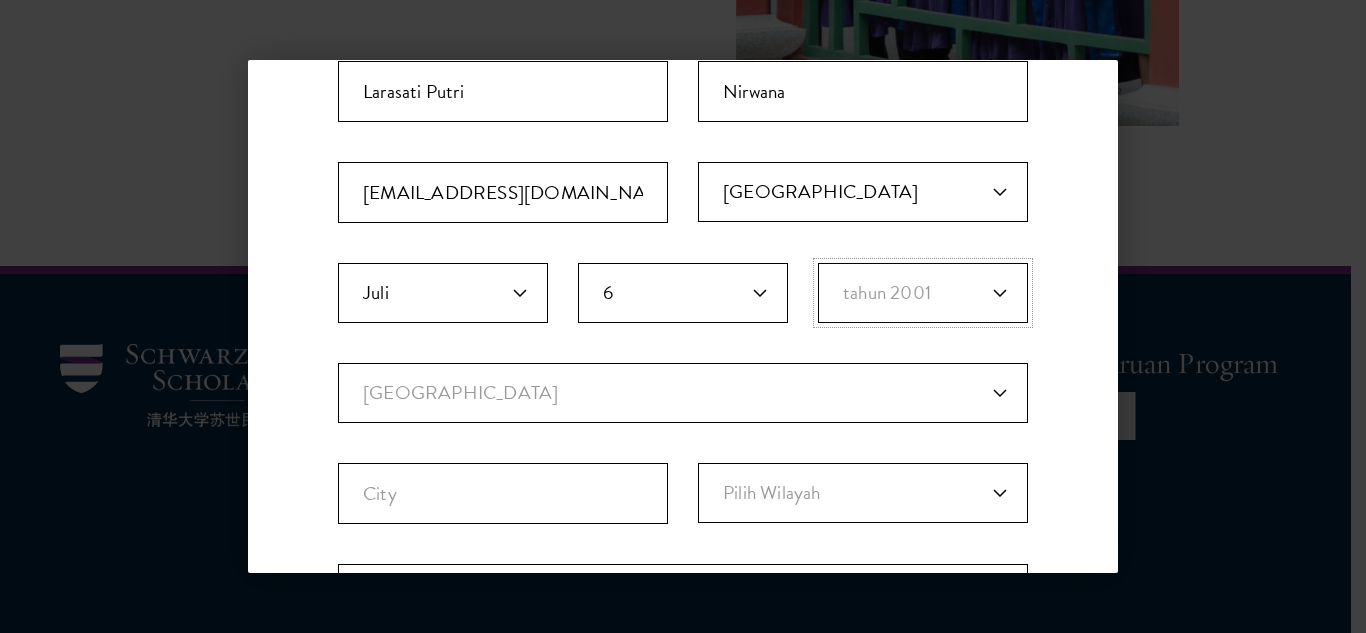 click on "Birth Year* Tahun 2025 Tahun 2024 tahun 2023 Tahun 2022 Tahun 2021 tahun 2020 Tahun 2019 Tahun 2018 Tahun 2017 Tahun 2016 Tahun 2015 tahun 2014 tahun 2013 tahun 2012 tahun 2011 tahun 2010 tahun 2009 tahun 2008 tahun 2007 tahun 2006 tahun 2005 tahun 2004 tahun 2003 tahun 2002 tahun 2001 tahun 2000 tahun 1999 tahun 1998 tahun 1997 tahun 1996 tahun 1995 Tahun 1994 tahun 1993 tahun 1992 Tahun 1991 tahun 1990 tahun 1989 Tahun 1988 Tahun 1987 Tahun 1986 Tahun 1985 tahun 1984 tahun 1983 tahun 1982 Tahun 1981 tahun 1980 Tahun 1979 Tahun 1978 Tahun 1977 Tahun 1976 Tahun 1975 Tahun 1974 Tahun 1973 Tahun 1972 Tahun 1971 tahun 1970 Tahun 1969 Tahun 1968 Tahun 1967 Tahun 1966 Tahun 1965 Tahun 1964 Tahun 1963 Tahun 1962 Tahun 1961 tahun 1960 Tahun 1959 Tahun 1958 Tahun 1957 Tahun 1956 Tahun 1955 Tahun 1954 Tahun 1953 Tahun 1952 Tahun 1951 tahun 1950 Tahun 1949 Tahun 1948 Tahun 1947 Tahun 1946 Tahun 1945 Tahun 1944 Tahun 1943 Tahun 1942 Tahun 1941 Tahun 1940 Tahun 1939 Tahun 1938 Tahun 1937 Tahun 1936 Tahun 1935 Tahun 1934" at bounding box center (923, 293) 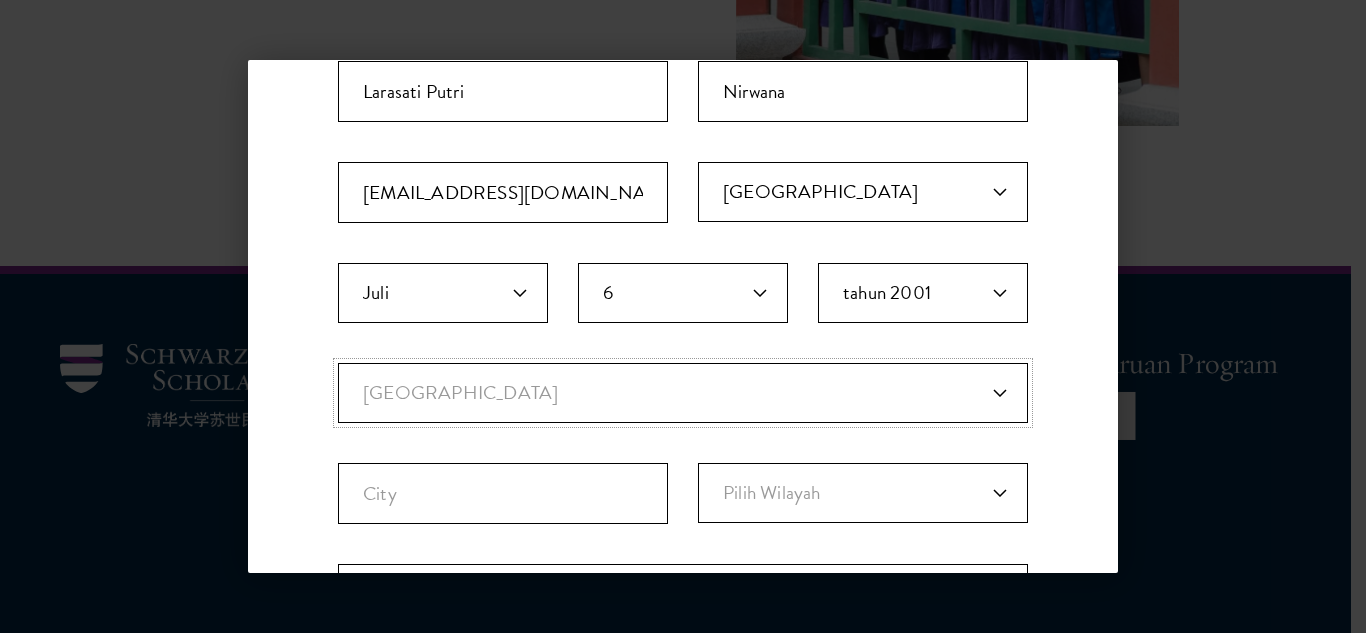 click on "Negara Saat Ini Afganistan Kepulauan Aland Albania Aljazair Andorra Angola Anguilla Antigua dan Barbuda Argentina Armenia Aruba Kepulauan Ashmore dan Cartier Australia Austria Azerbaijan Bahama, The Bahrain Bangladesh Barbados Bassas Da India Belarusia Belgia Belize Benin Bermuda Bhutan Bolivia Bonaire, Sint Eustatius, dan ... Bosnia dan Herzegovina Botswana Pulau Bouvet Brazil Wilayah Samudra Hindia Britania Kepulauan Virgin Britania Raya Brunei Bulgaria Burkina Faso Burundi Kamboja Kamerun Kanada Tanjung Verde Kepulauan Cayman Republik Afrika Tengah Chad Chili Cina Pulau Natal Pulau Clipperton Kepulauan Cocos (Kepulauan Keeling) Kolumbia Komoro Kongo (Brazzaville) Kongo (Kinshasa) Kepulauan Cook Kepulauan Laut Koral Kosta Rika Pantai Gading Kroasia Kuba Curacao Siprus Republik Ceko Denmark Jibuti Dominika Republik Dominika Ekuador Mesir El Salvador Guinea Khatulistiwa Eritrea Estonia Eswatini Etiopia Pulau Europa Kepulauan Falkland (Islas Malvi... Kepulauan Faroe Negara Federasi Mikronesia Fiji Finlandia" at bounding box center (683, 393) 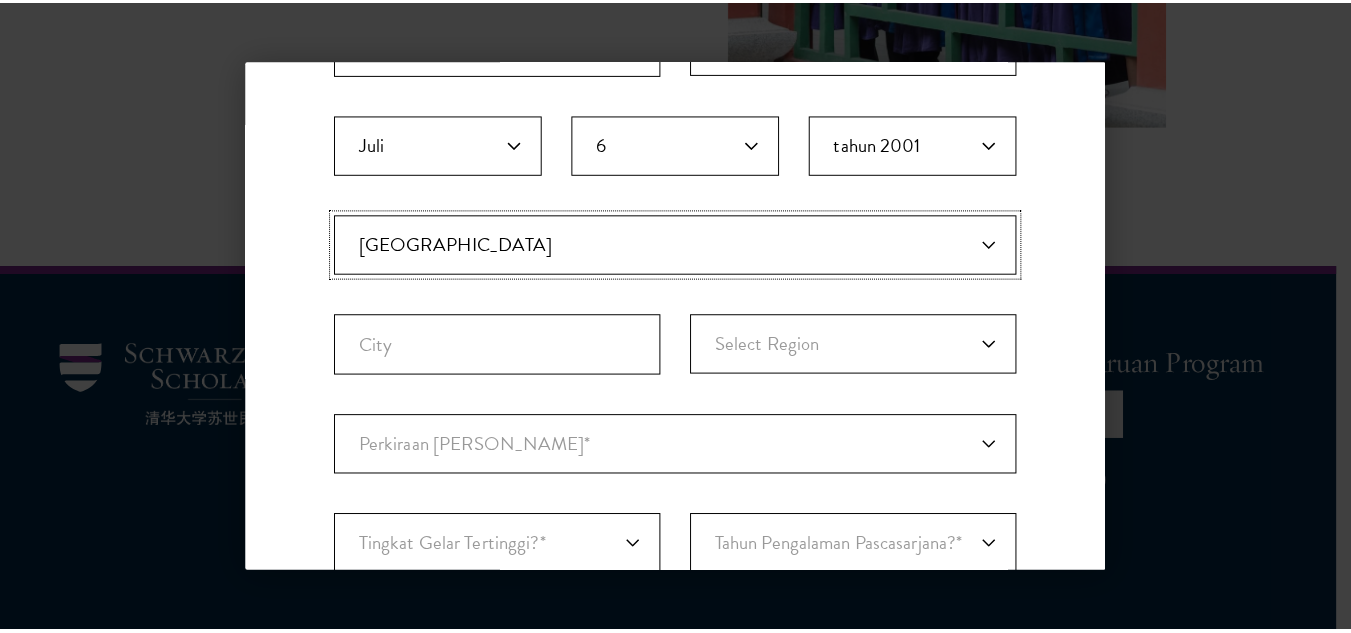 scroll, scrollTop: 496, scrollLeft: 0, axis: vertical 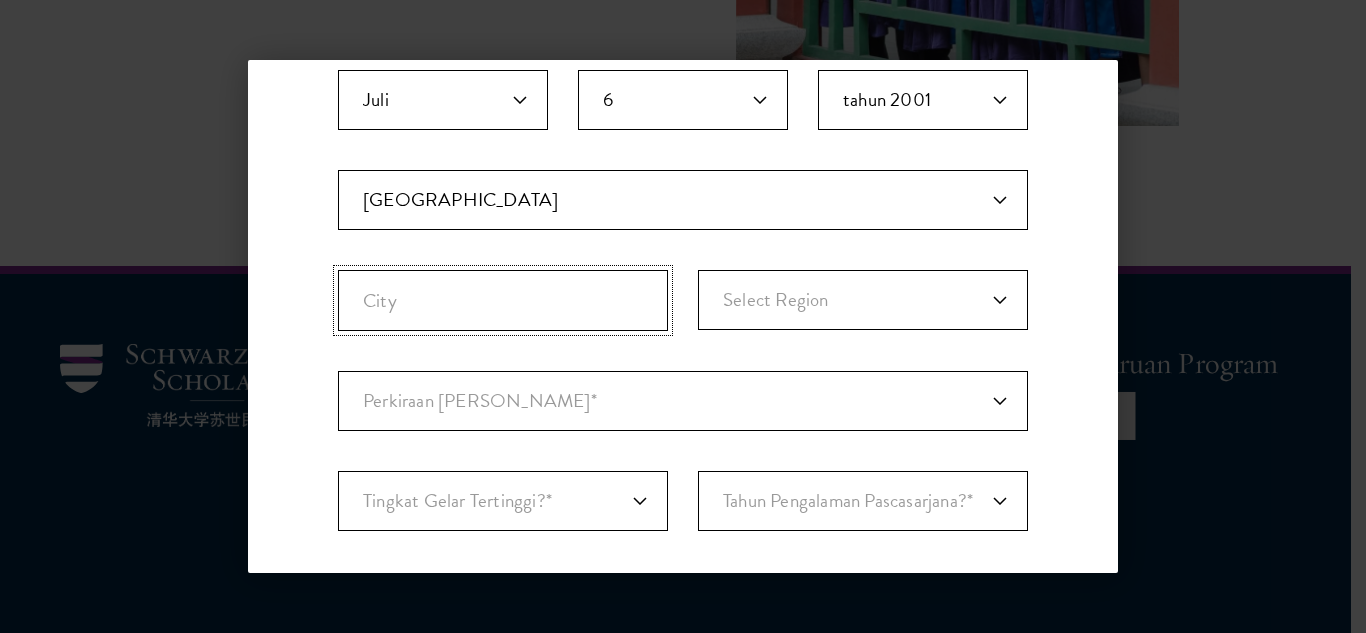 click on "Kota" at bounding box center [503, 300] 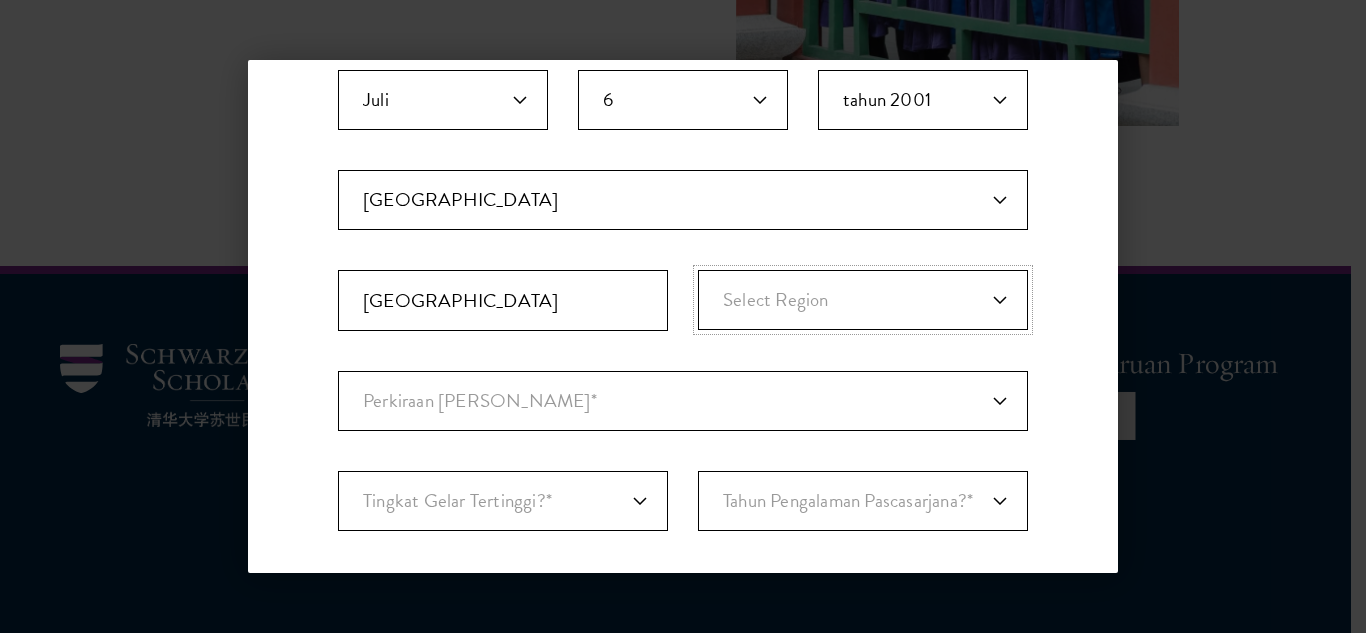 click on "Select Region Java Kalimantan Lesser Sunda Islands Maluku Islands Papua Islands Sulawesi Sumatra" at bounding box center (863, 300) 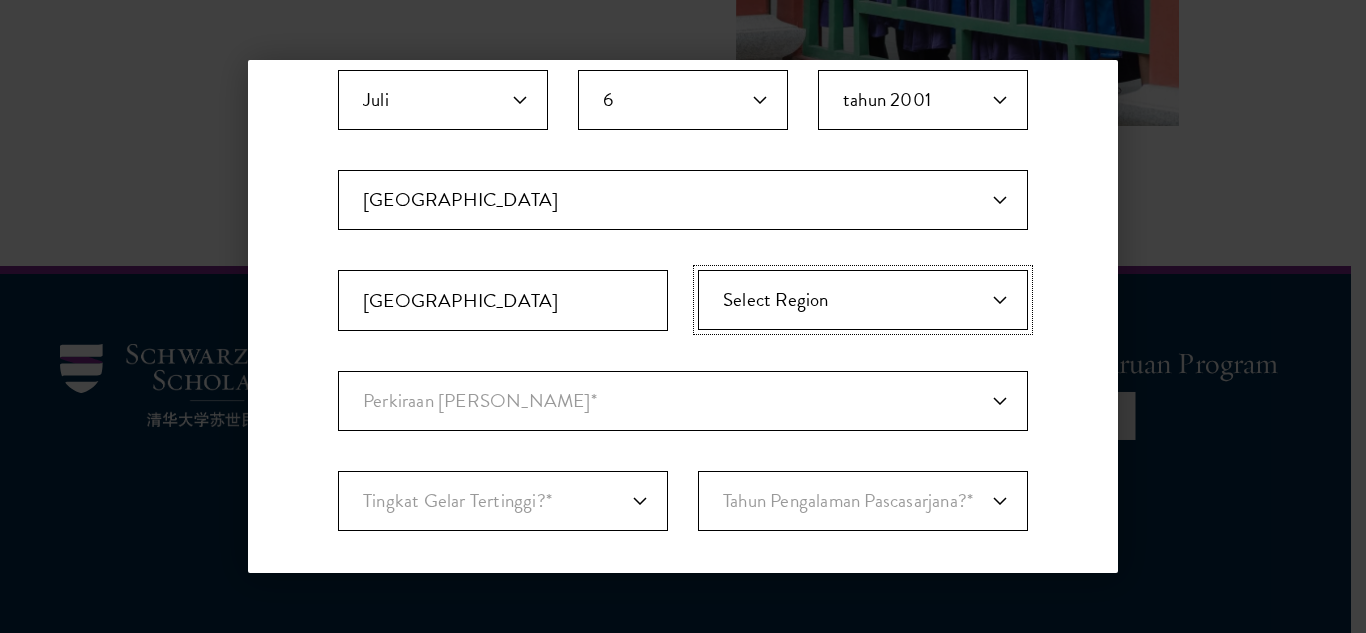 click on "Select Region Java Kalimantan Lesser Sunda Islands Maluku Islands Papua Islands Sulawesi Sumatra" at bounding box center (863, 300) 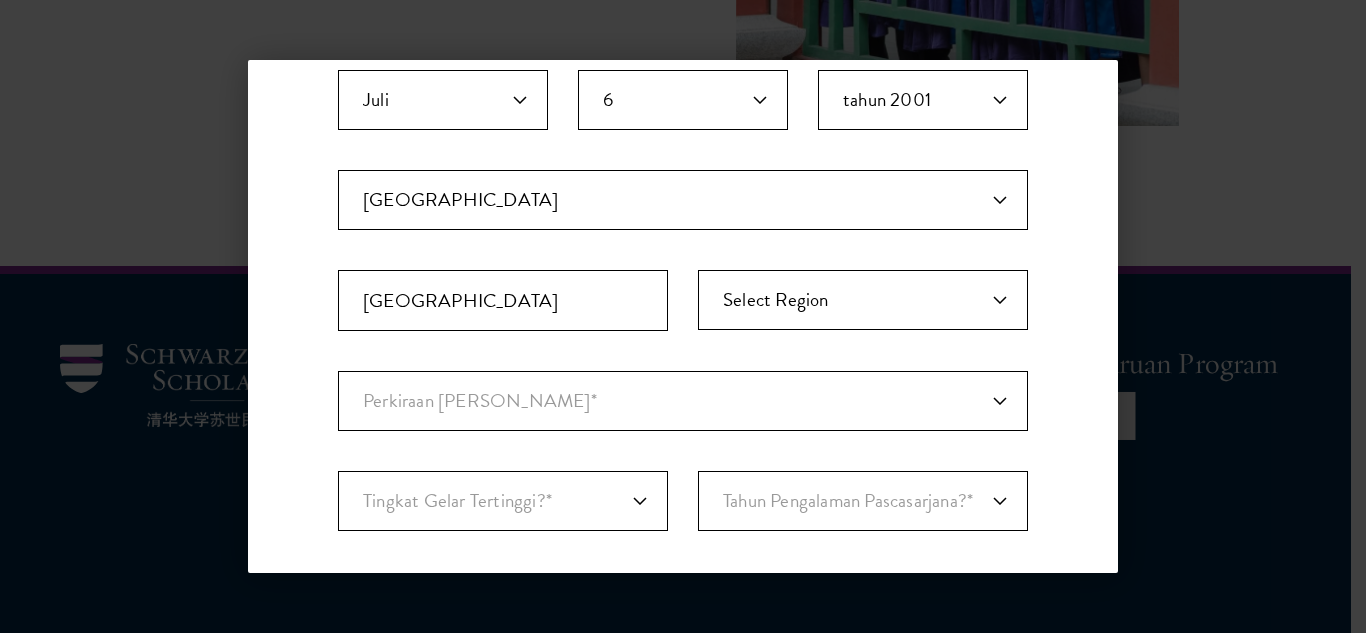 click on "Kembali
Tetap Terhubung
Silakan pilih apa yang paling menggambarkan Anda:
Calon Pelamar
Fakultas/Staf Universitas
Tekan
Lainnya
Tetap Terhubung
Bergabunglah dengan milis kami untuk menerima informasi terkini mengenai program, Cendekiawan, dan komunitas kami yang lebih luas.
Nama Depan*  * Nama Belakang*  * Judul  * Organisasi  * Kota*  * Pilih Negara*  * Pilih Negara* Afganistan Kepulauan Aland Albania Aljazair Samoa Amerika Andorra Angola Anguilla Antigua dan Barbuda Argentina Armenia Aruba Kepulauan Australia Australia Austria Azerbaijan Bahama Bahrain Bangladesh Barbados Belarusia Belgia Belize Benin Bermuda Bhutan Bolivia Bonaire, Sint Eustatius dan Saba Bosnia dan Herzegovina Botswana Brazil Kepulauan Virgin Britania Raya Brunei Bulgaria Burkina Faso Chad" at bounding box center (683, 316) 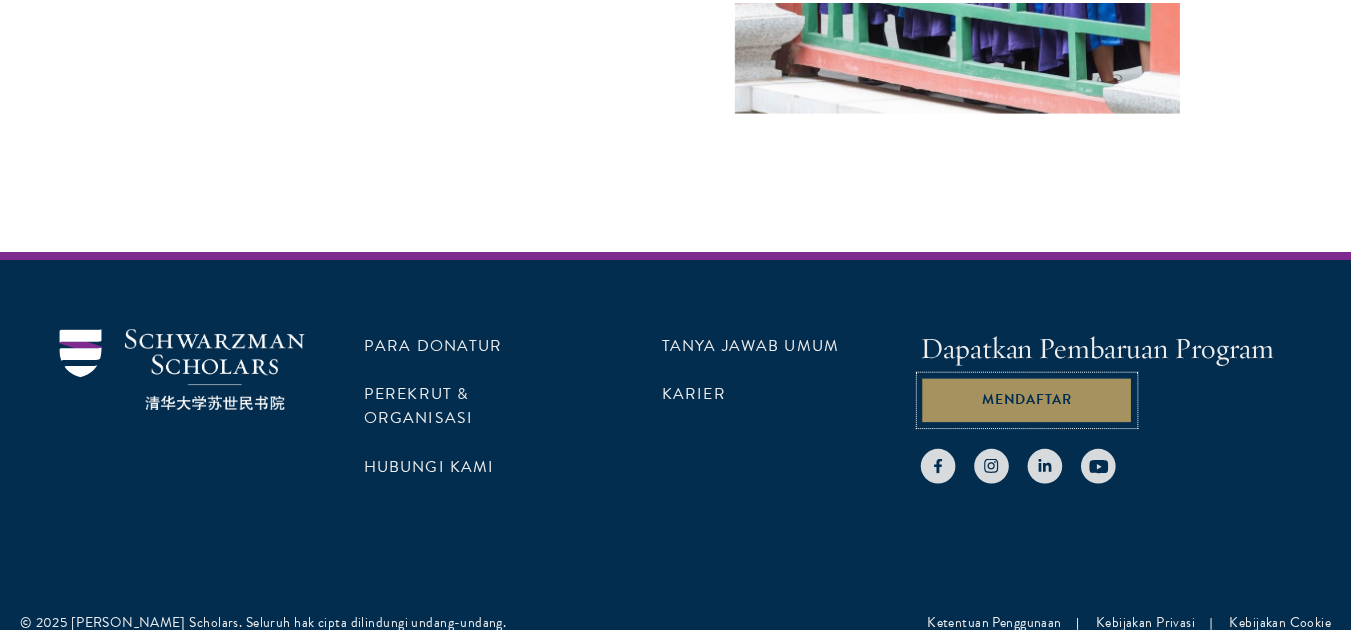 scroll, scrollTop: 0, scrollLeft: 0, axis: both 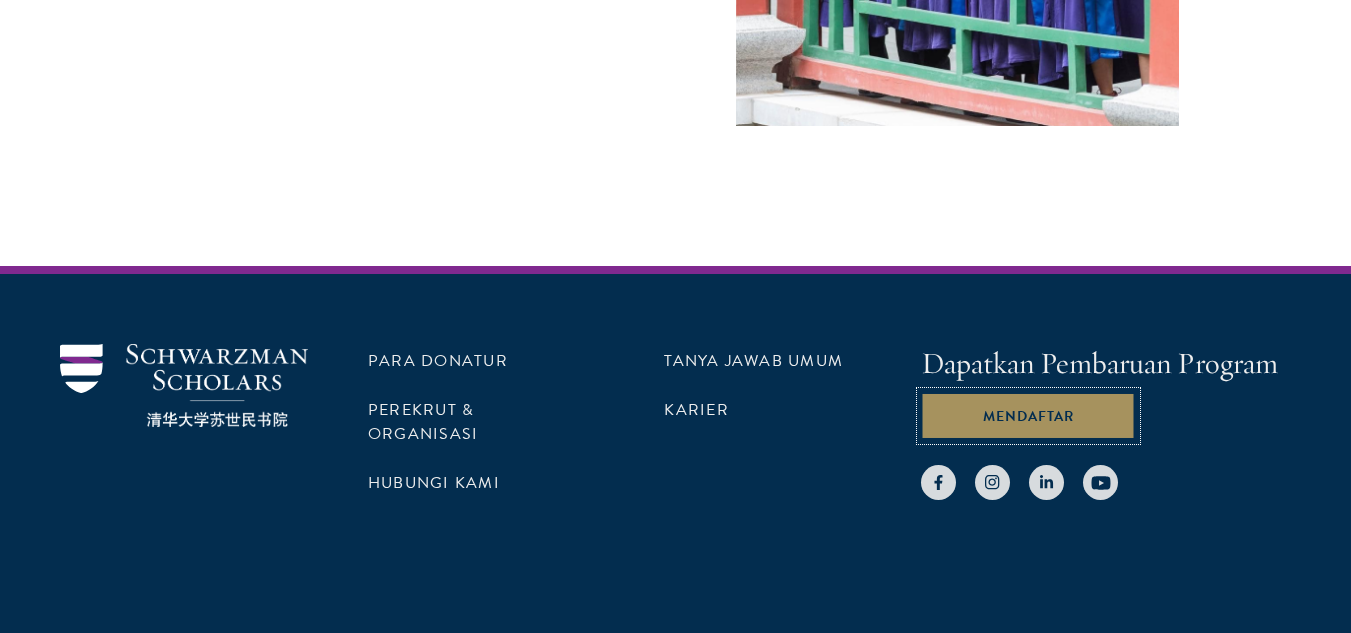 click on "Mendaftar" at bounding box center [1028, 416] 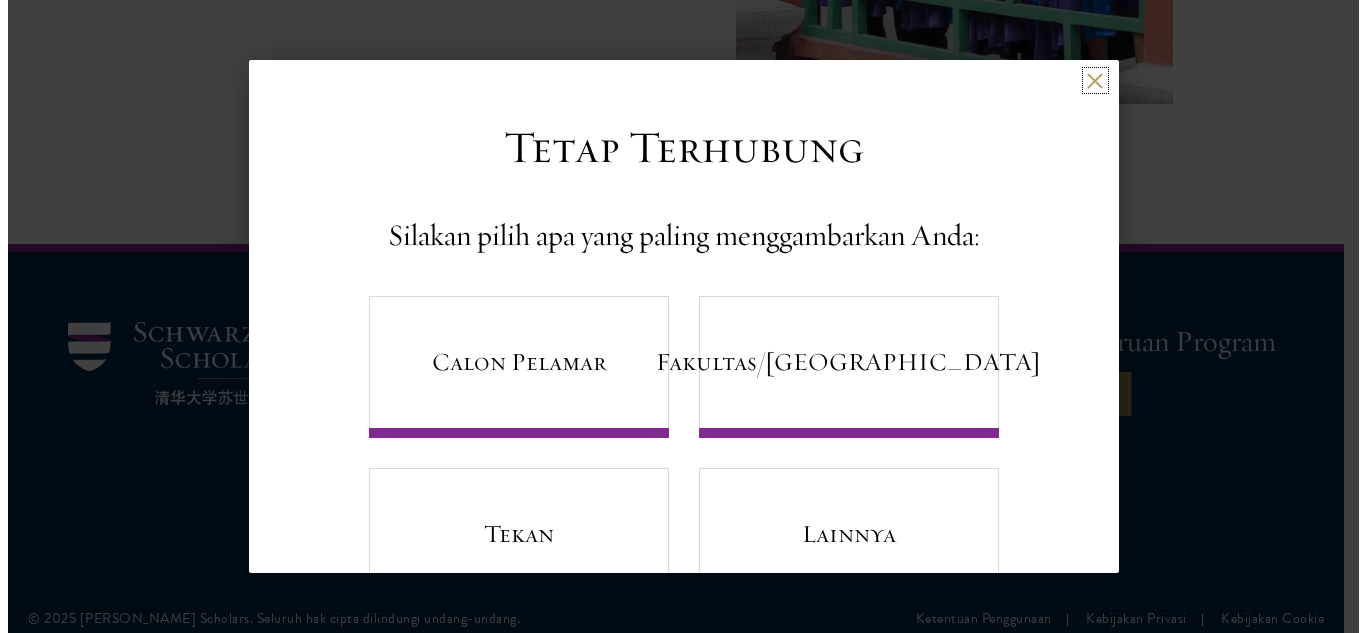 scroll, scrollTop: 0, scrollLeft: 0, axis: both 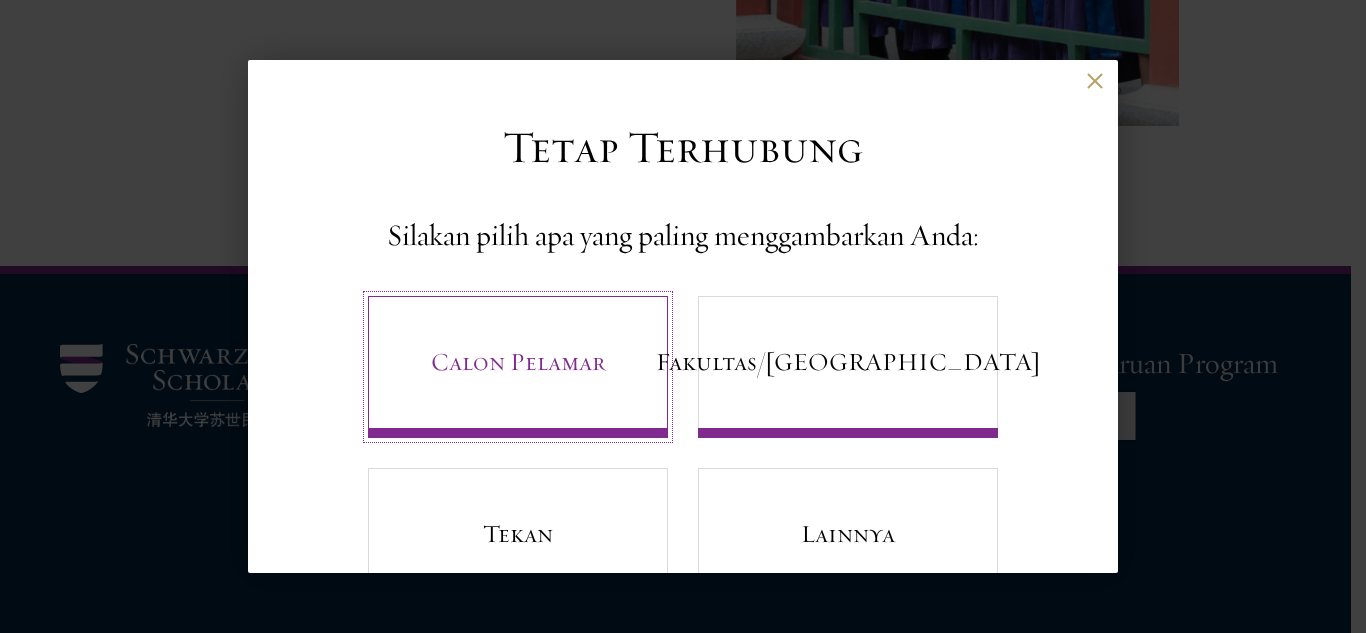 click on "Calon Pelamar" at bounding box center [518, 361] 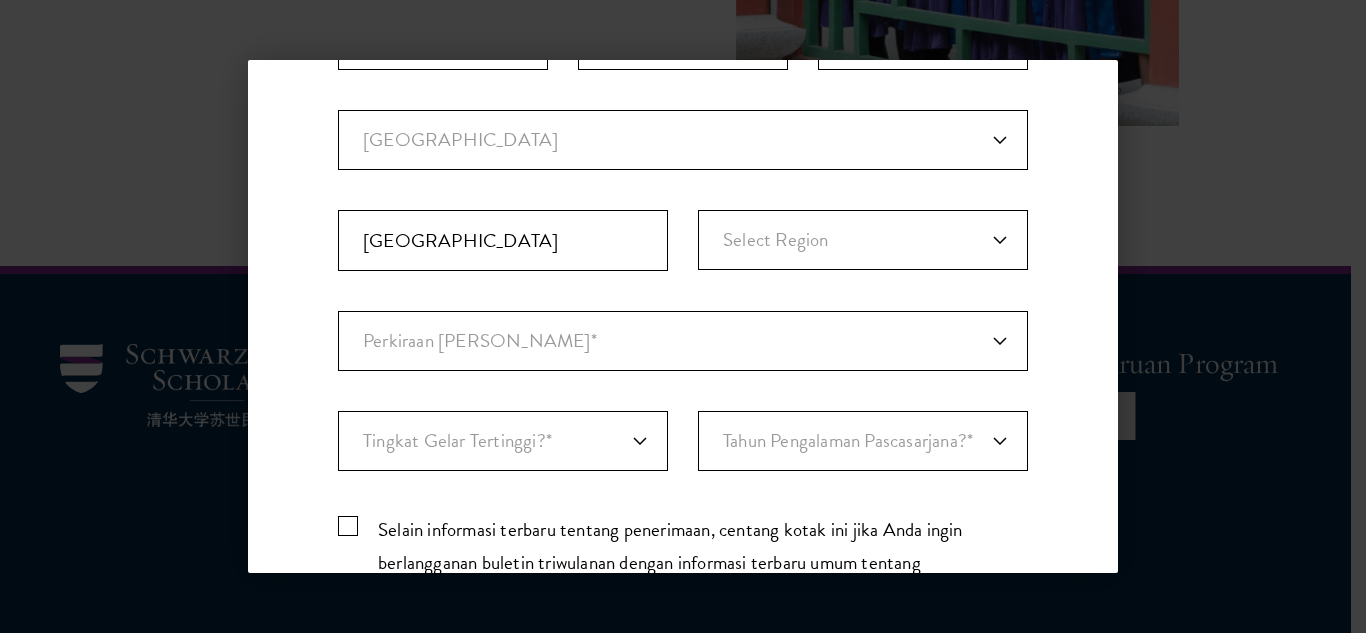 scroll, scrollTop: 540, scrollLeft: 0, axis: vertical 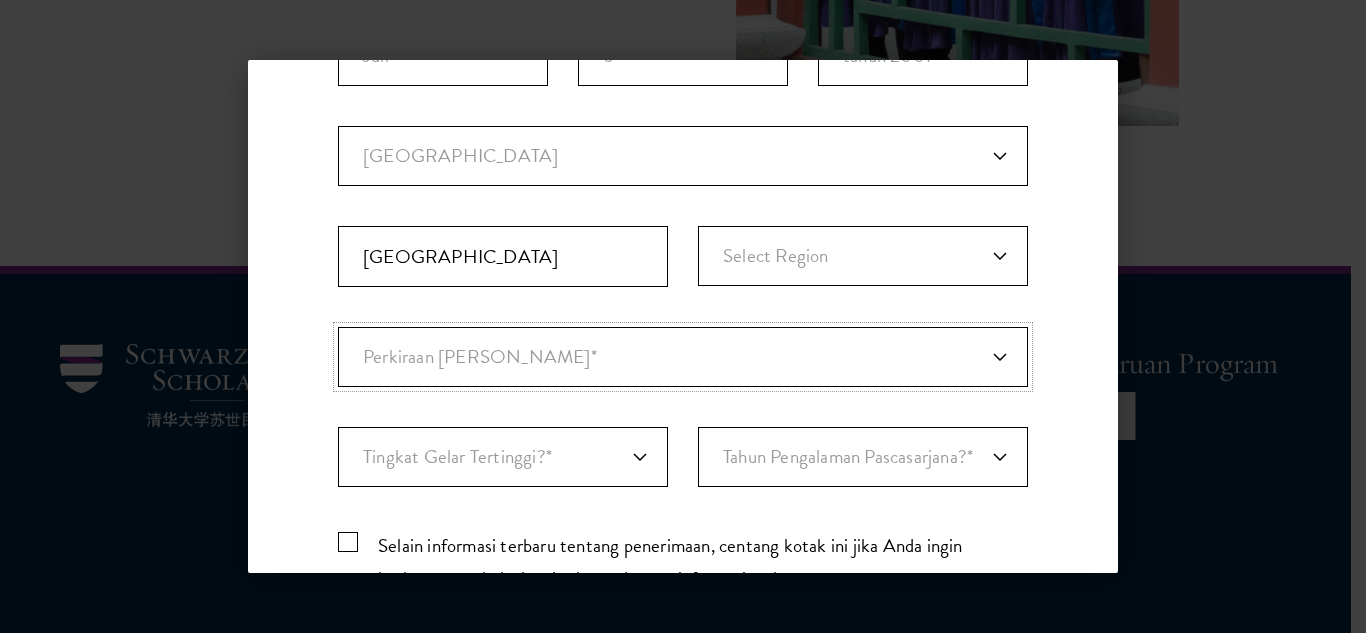 click on "Perkiraan Jangka Waktu Masuk* Agustus 2026 (Pendaftaran dibuka April 2025) Hanya Menjelajah" at bounding box center (683, 357) 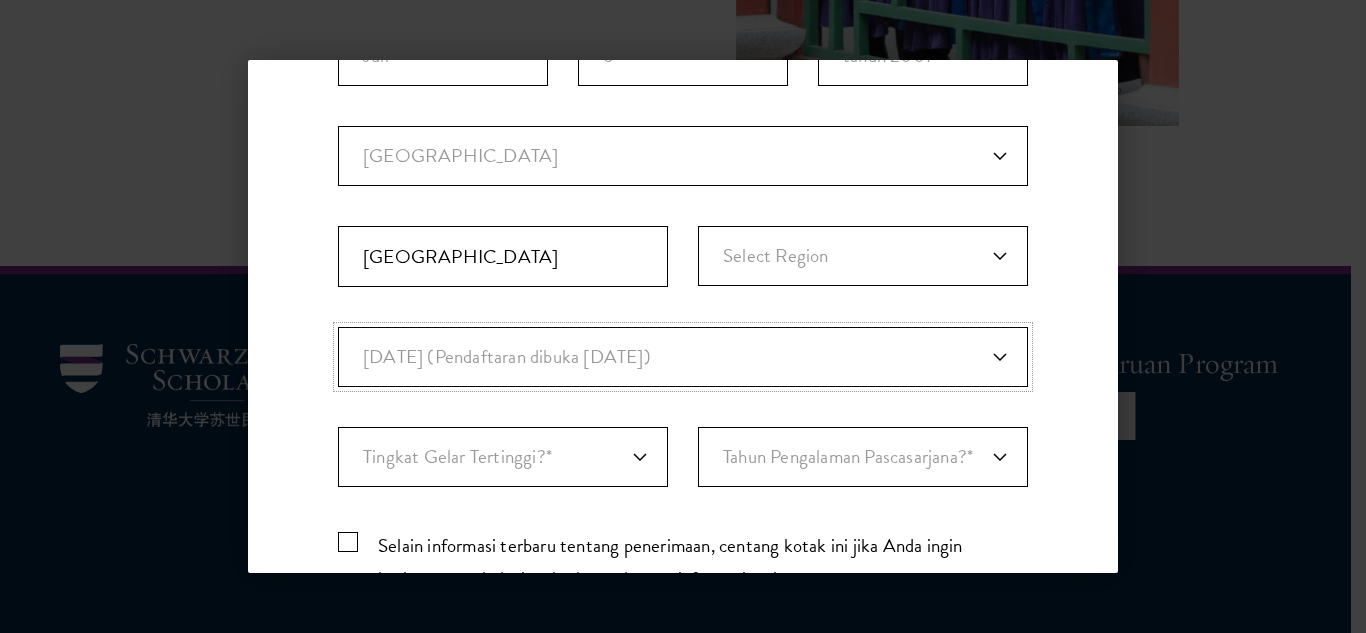 click on "Perkiraan Jangka Waktu Masuk* Agustus 2026 (Pendaftaran dibuka April 2025) Hanya Menjelajah" at bounding box center [683, 357] 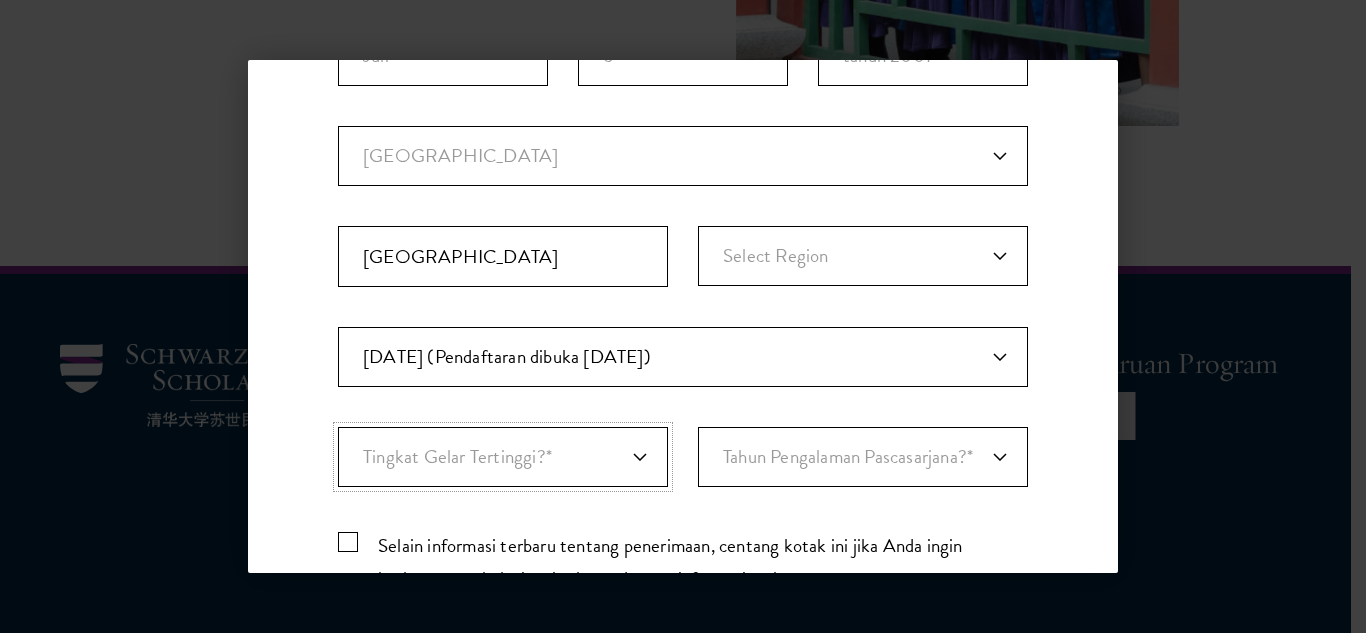 click on "Tingkat Gelar Tertinggi?* Gelar Doktor Sarjana Magister Mahasiswa S1 Saat Ini" at bounding box center [503, 457] 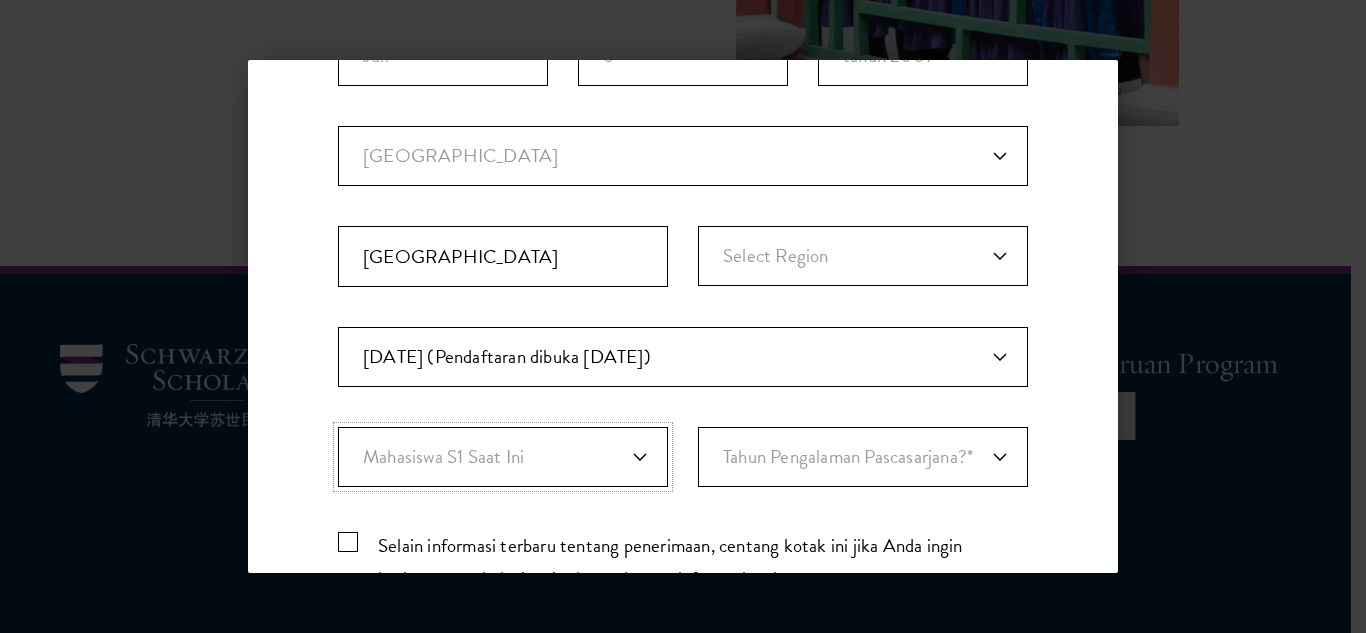click on "Tingkat Gelar Tertinggi?* Gelar Doktor Sarjana Magister Mahasiswa S1 Saat Ini" at bounding box center (503, 457) 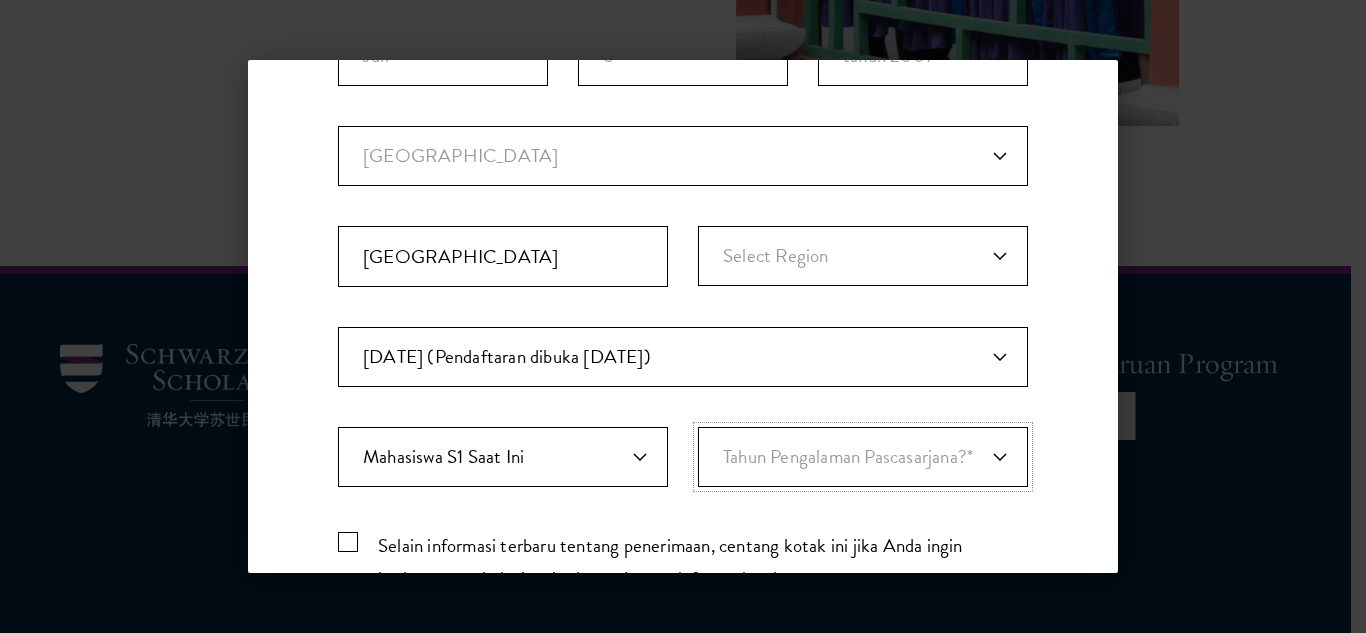 click on "Tahun Pengalaman Pascasarjana?* 1 2 3 4 5 6 7 8 9 10" at bounding box center (863, 457) 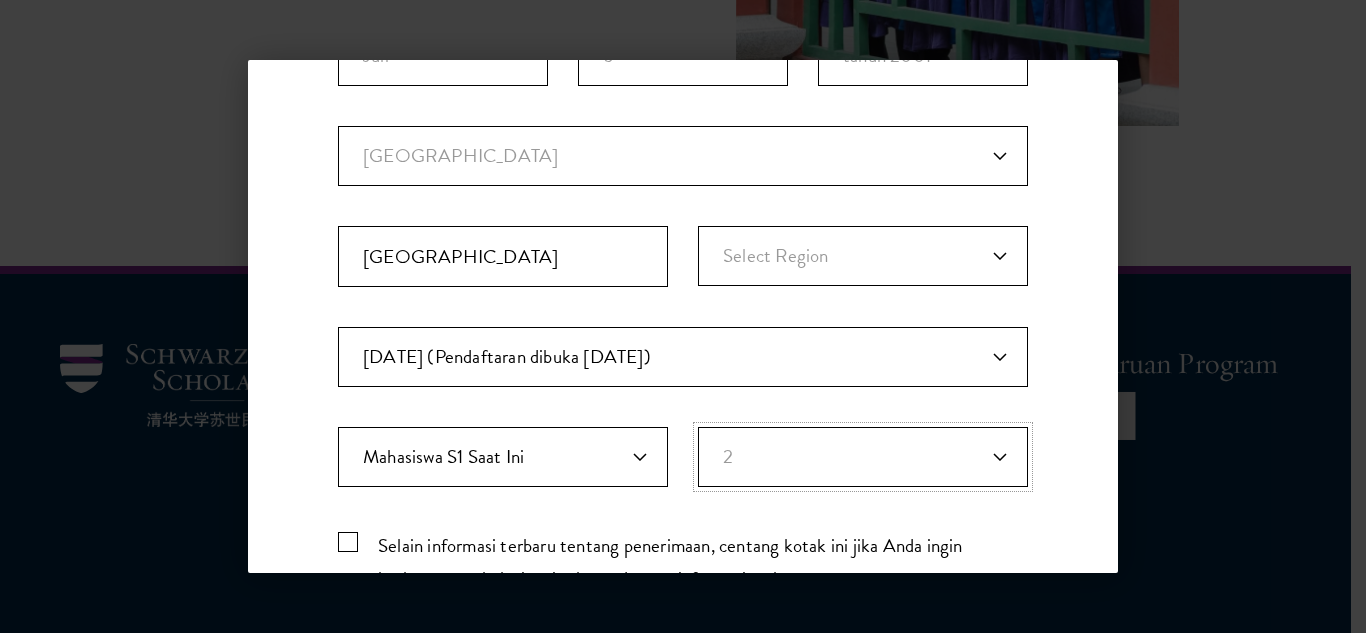 click on "Tahun Pengalaman Pascasarjana?* 1 2 3 4 5 6 7 8 9 10" at bounding box center [863, 457] 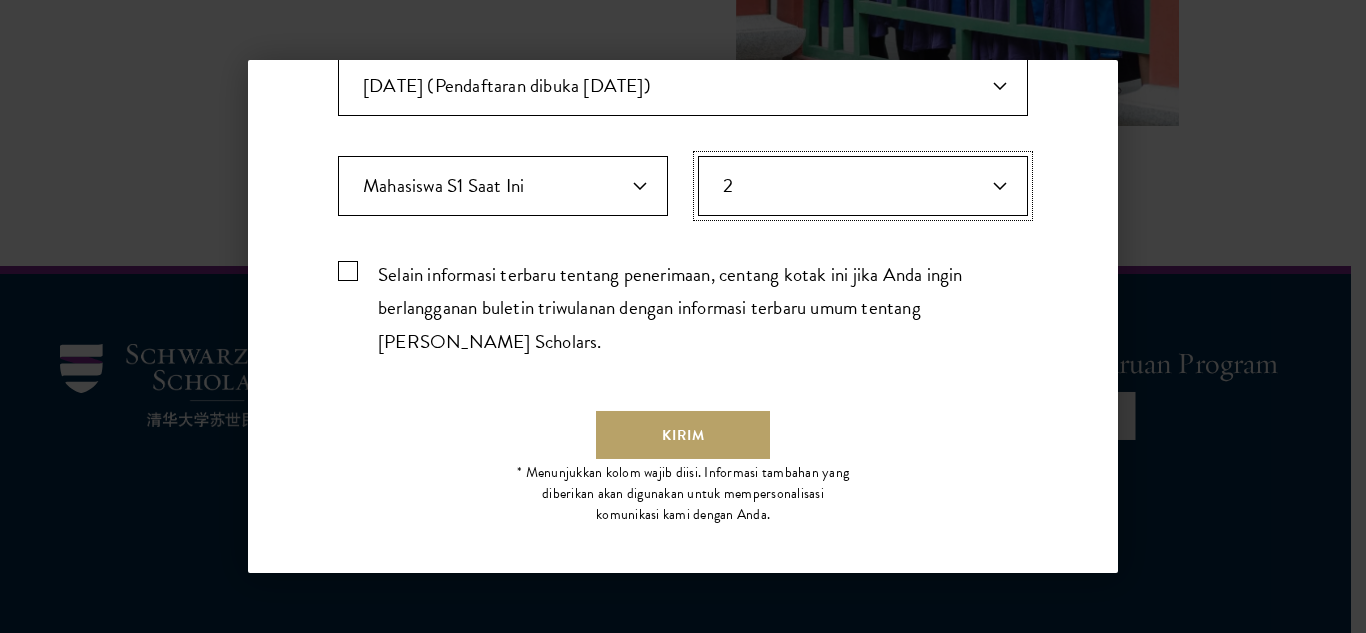 scroll, scrollTop: 819, scrollLeft: 0, axis: vertical 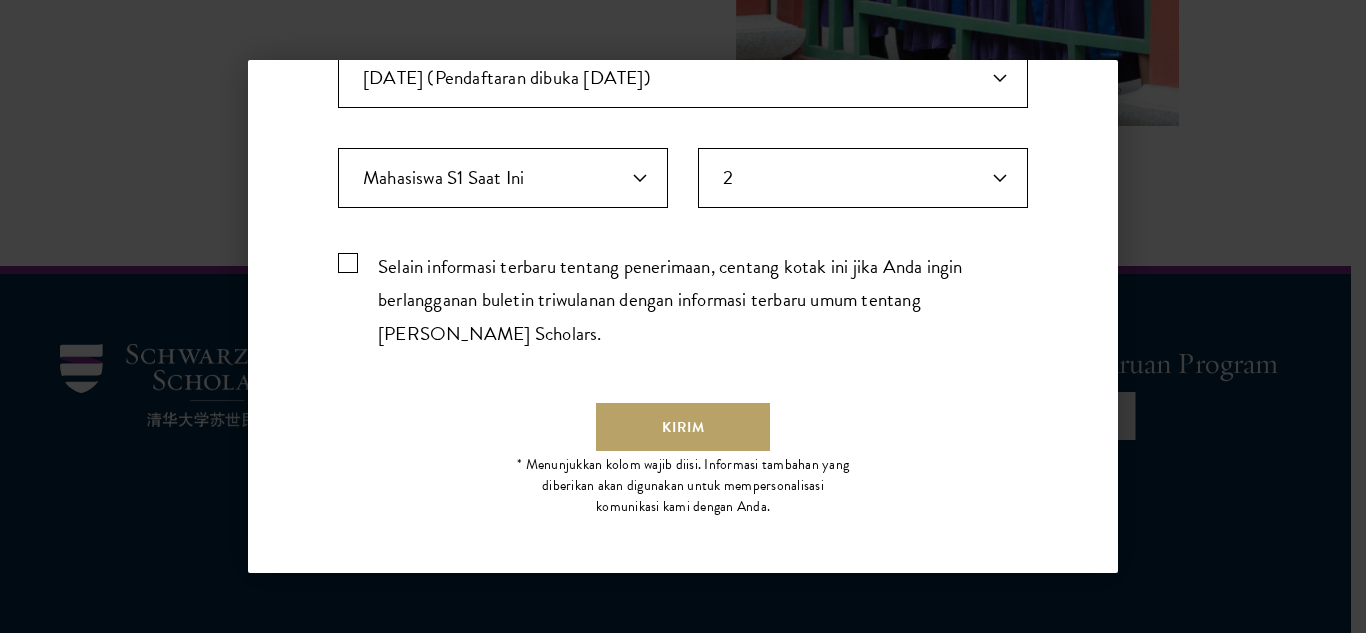 click on "Selain informasi terbaru tentang penerimaan, centang kotak ini jika Anda ingin berlangganan buletin triwulanan dengan informasi terbaru umum tentang Schwarzman Scholars." at bounding box center [683, 297] 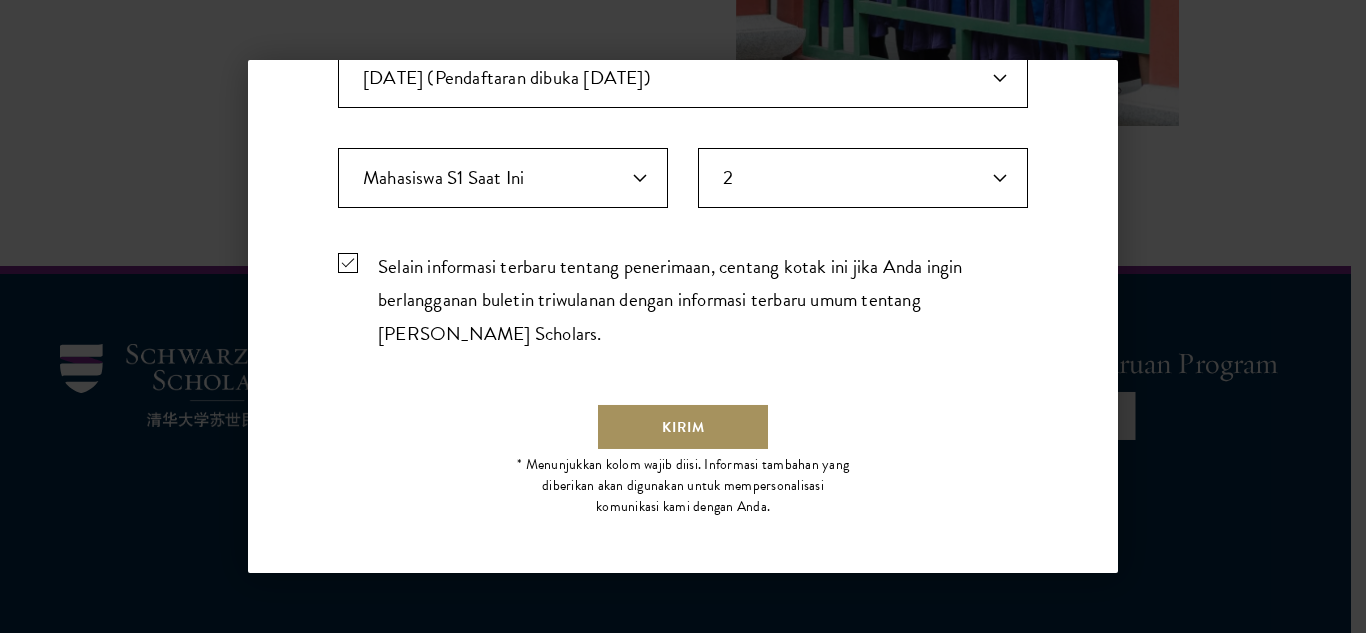 click on "Kirim" at bounding box center (683, 427) 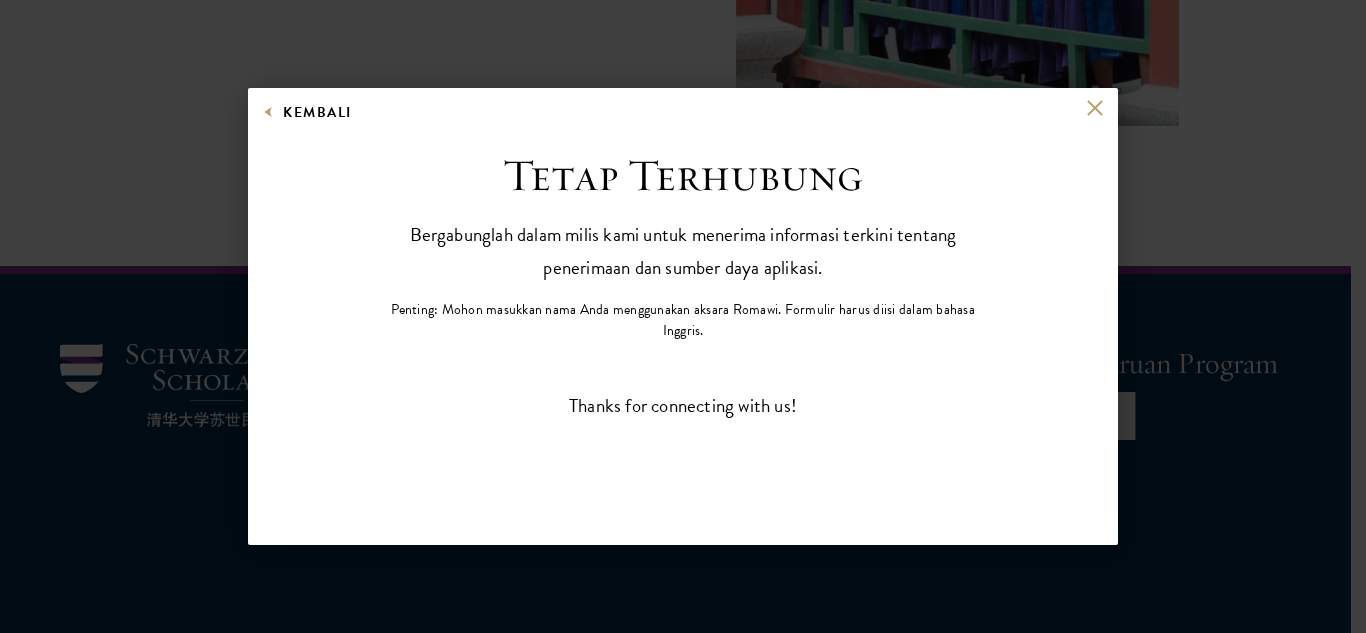 scroll, scrollTop: 5573, scrollLeft: 0, axis: vertical 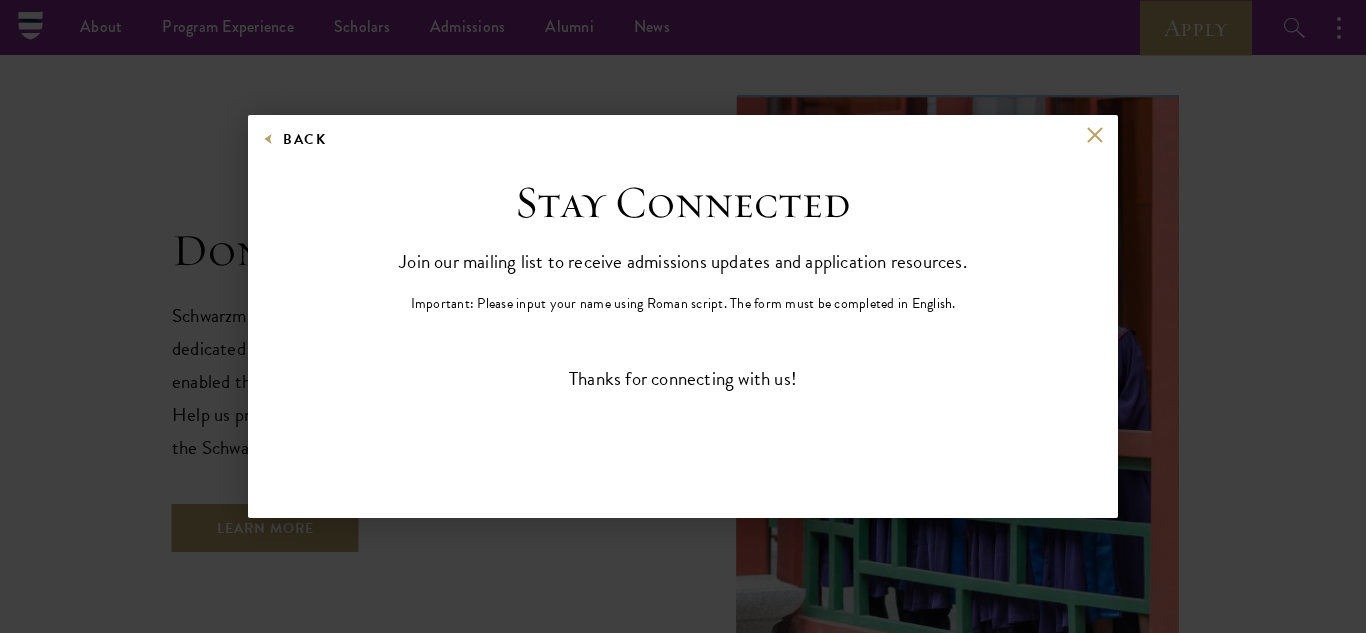 click on "Back
Stay Connected
Please select what best describes you:
Prospective Applicant
University Faculty/Staff
Press
Other
Stay Connected
Join our mailing list to receive updates with news about the program, Scholars, and our broader community.
First Name* * Last Name* * Title * Organization * City* * Select Country* * Select Country* Afghanistan Aland Islands Albania Algeria American Samoa Andorra Angola Anguilla Antigua and Barbuda Argentina Armenia Aruba Austral Islands Australia Austria Azerbaijan Bahamas Bahrain Bangladesh Barbados Belarus Belgium Belize Benin Bermuda Bhutan Bolivia Bonaire, Sint Eustatius and Saba Bosnia and Herzegovina Botswana Brazil British Virgin Islands Brunei Bulgaria Burkina Faso Burundi Cambodia Cameroon Canada Canary Islands Chad" at bounding box center [683, 316] 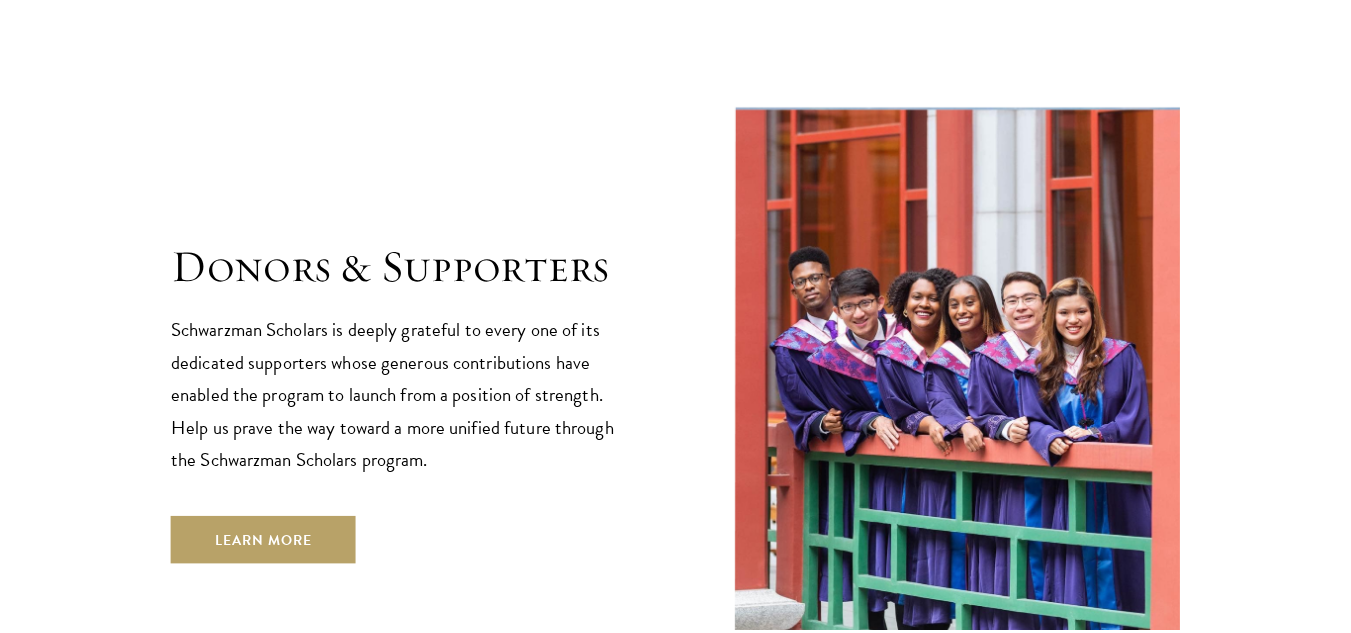 scroll, scrollTop: 5715, scrollLeft: 0, axis: vertical 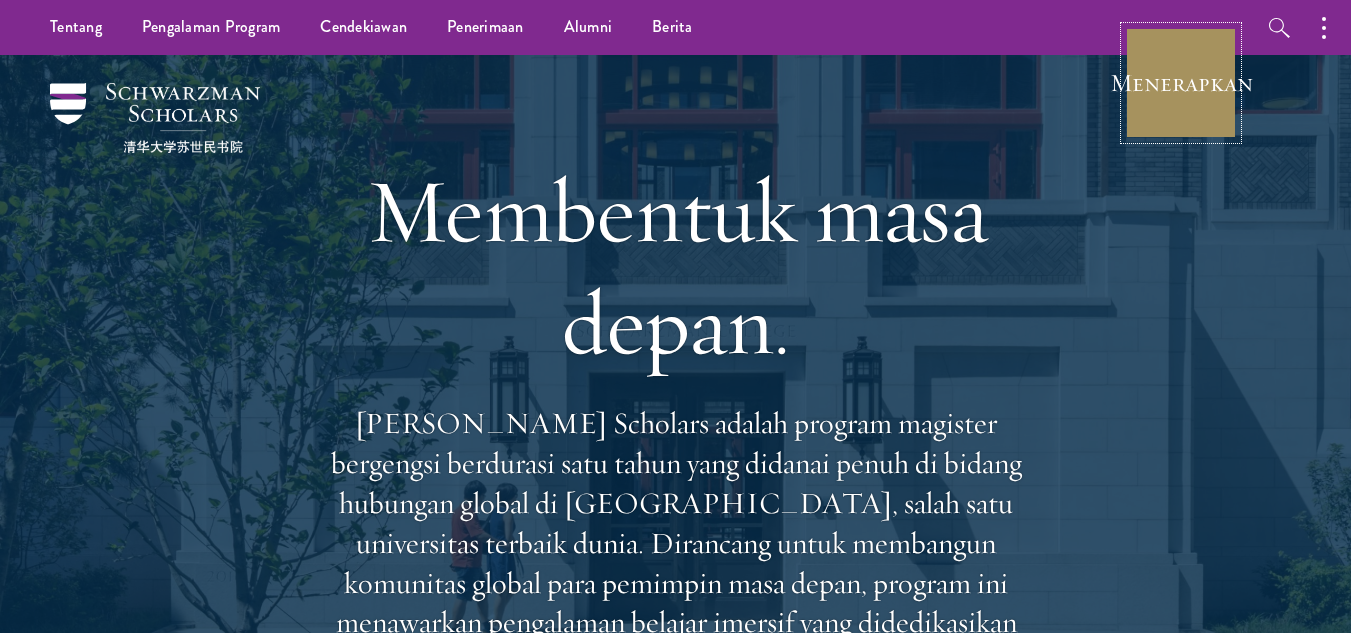 click on "Menerapkan" at bounding box center (1181, 82) 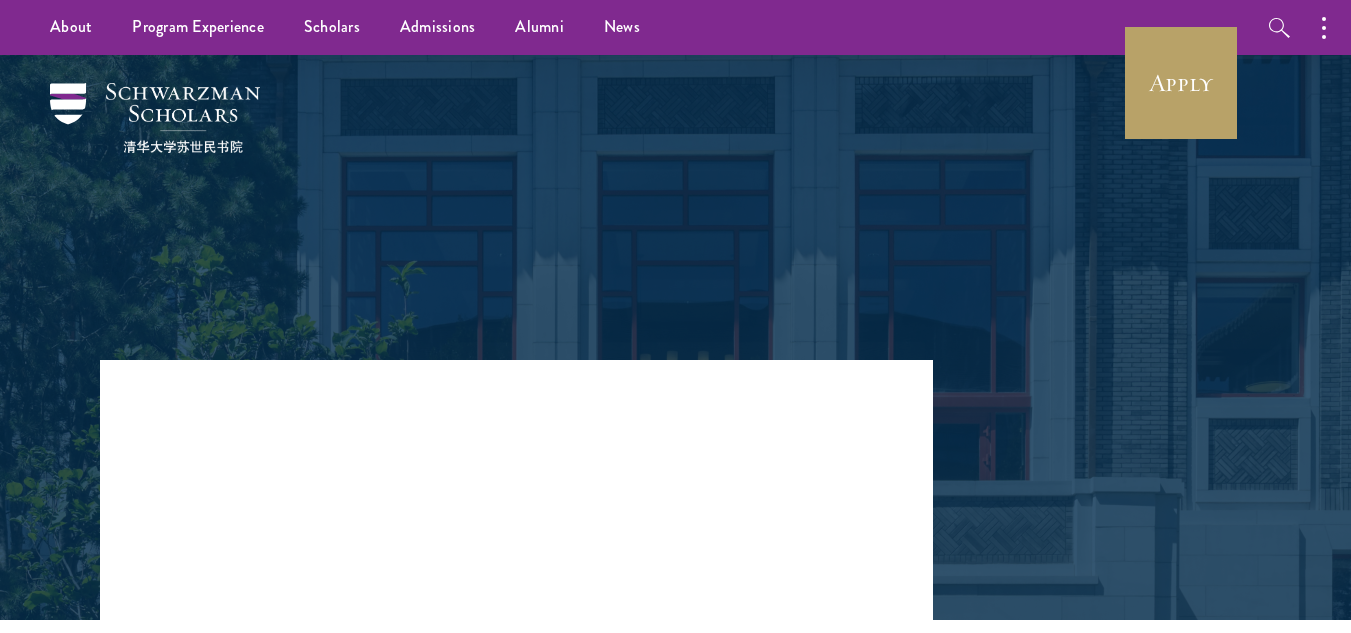 scroll, scrollTop: 0, scrollLeft: 0, axis: both 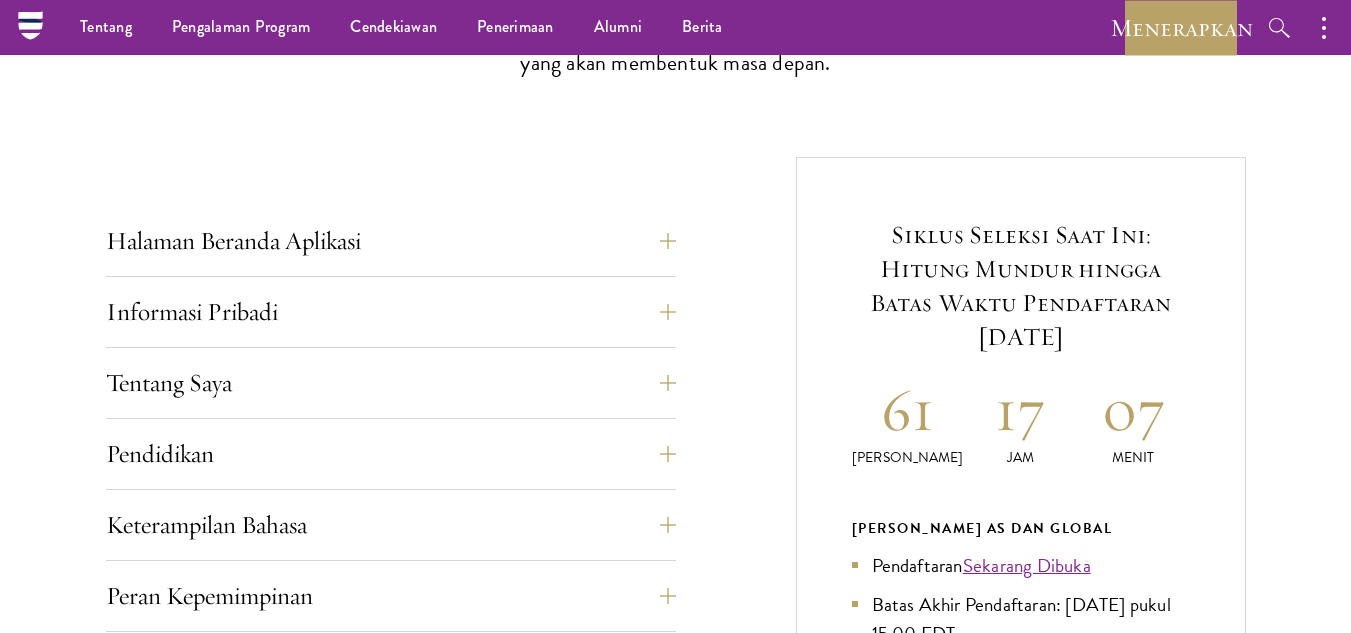 click on "Tentang
Ringkasan
Kepemimpinan
Para donatur
Pengalaman Program
Ringkasan
Kurikulum
Kehidupan Mahasiswa
Fakultas & Pembicara Tamu
Cendekiawan
Penerimaan
Ringkasan
Petunjuk Aplikasi
Sesi Informasi
Alumni
Berita
TETAP TERBARU
Menerapkan
Ikuti Schwarzman Scholars
Petunjuk Aplikasi
Mulai Prosesnya
Ambil langkah pertama untuk bergabung dengan komunitas global yang akan membentuk masa depan.
Halaman Beranda Aplikasi
admissions@schwarzmanscholars.org" at bounding box center [675, 1778] 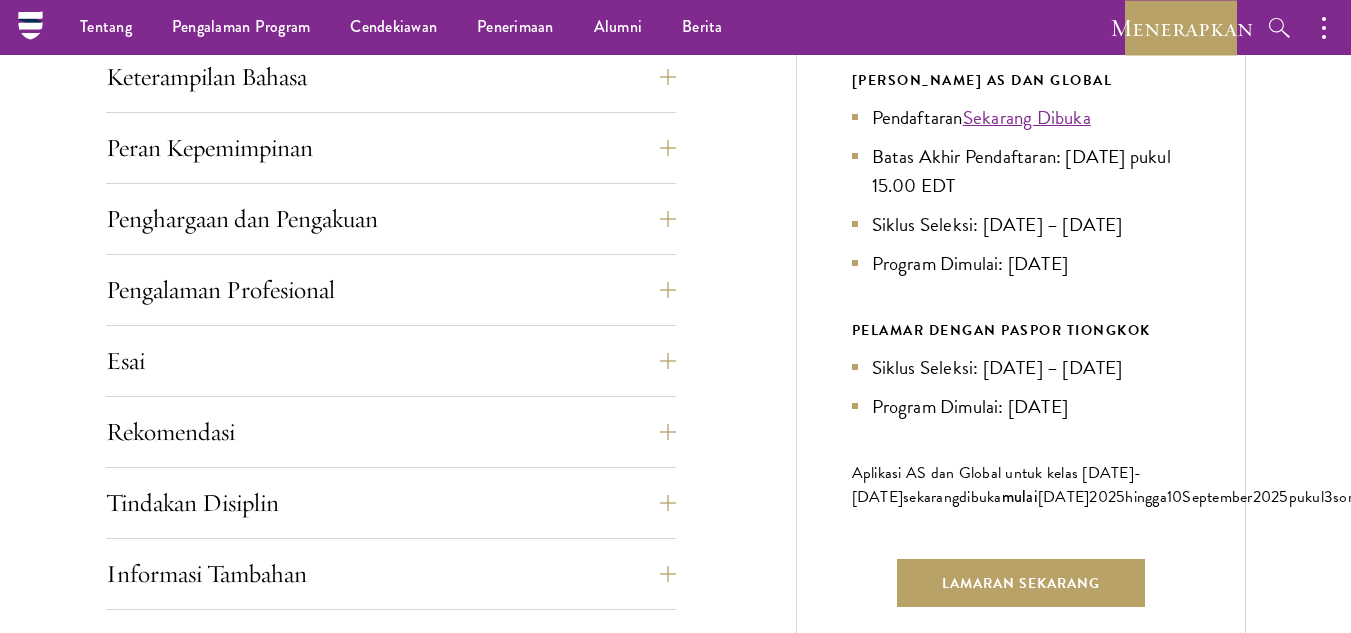 scroll, scrollTop: 1091, scrollLeft: 0, axis: vertical 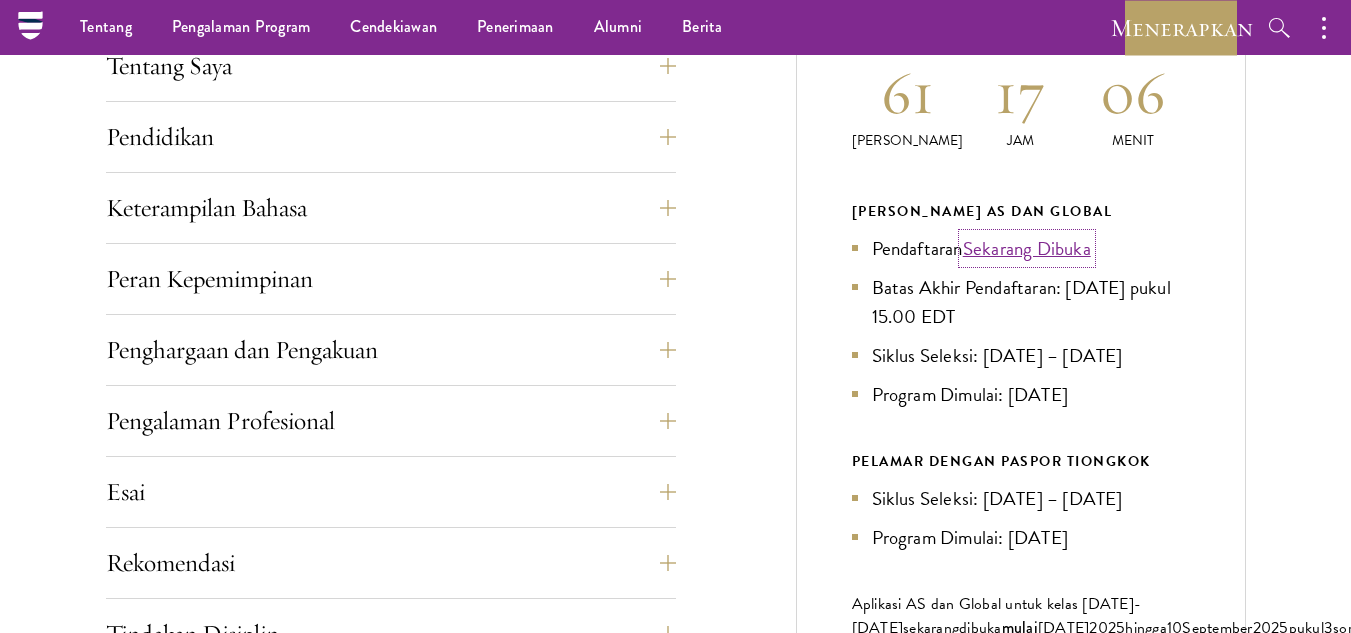 click on "Pendaftaran  Sekarang Dibuka
Batas Akhir Pendaftaran: 10 September 2025 pukul 15.00 EDT
Siklus Seleksi: Okt – Nov 2025
Program Dimulai: Agustus 2026" at bounding box center (1021, 321) 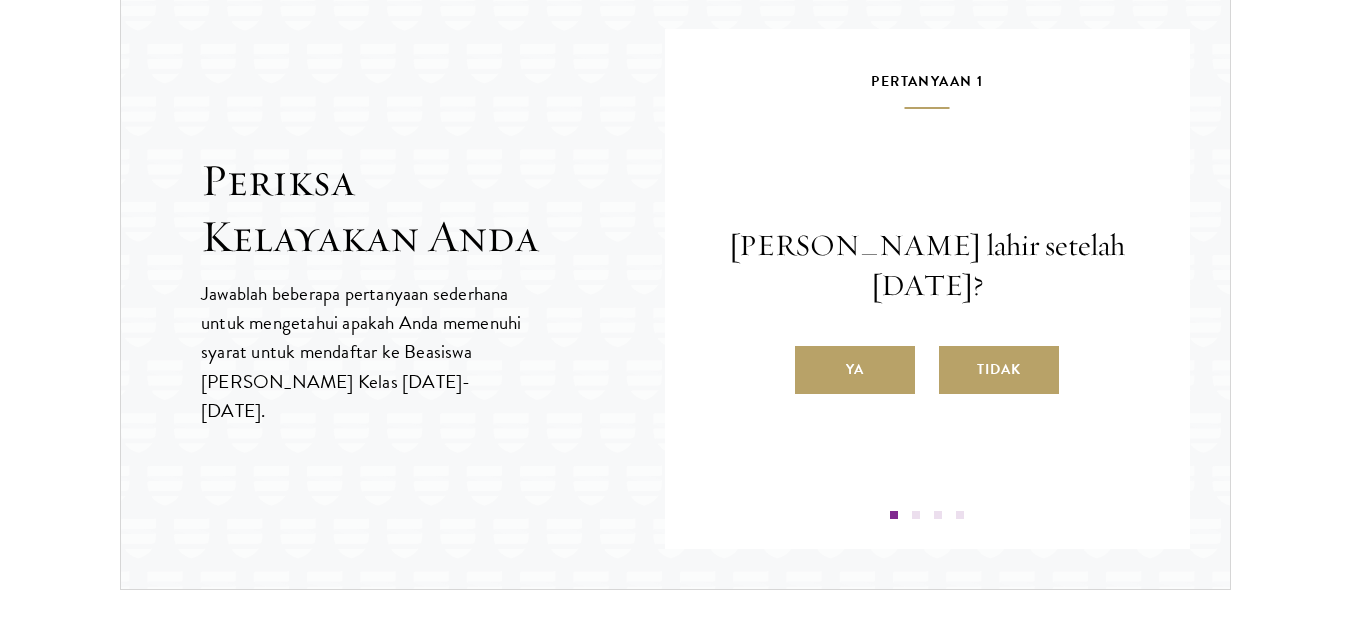 scroll, scrollTop: 2150, scrollLeft: 0, axis: vertical 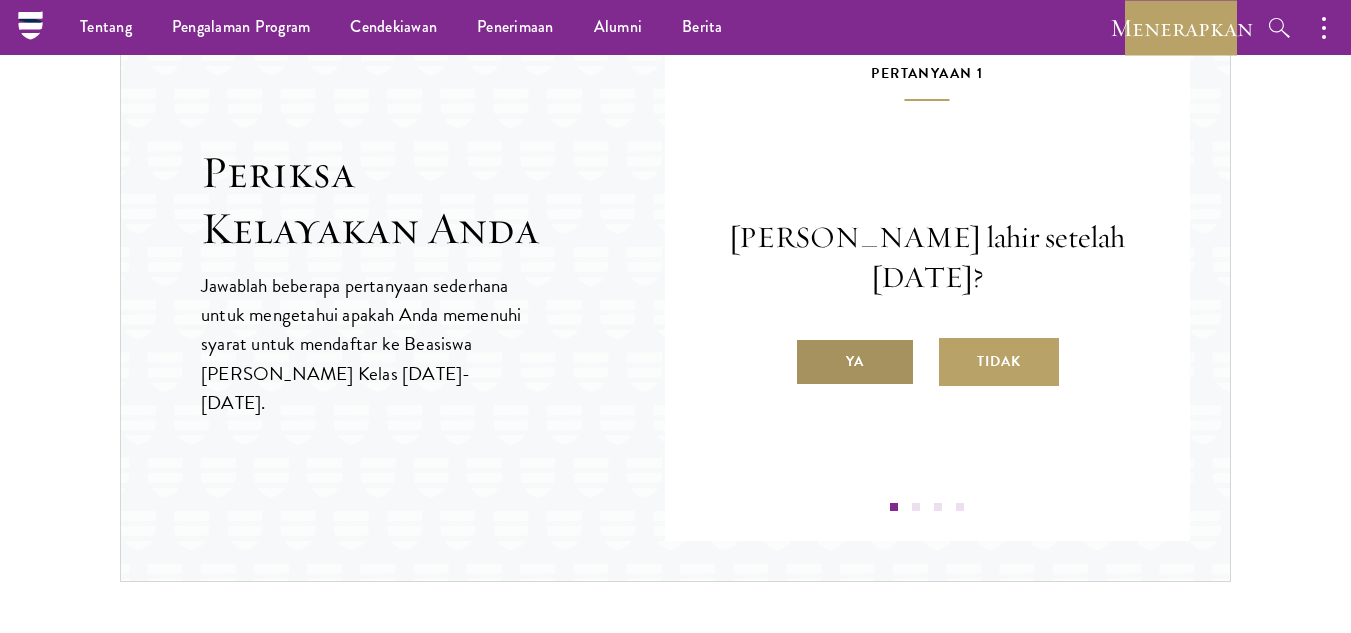 click on "Ya" at bounding box center [855, 362] 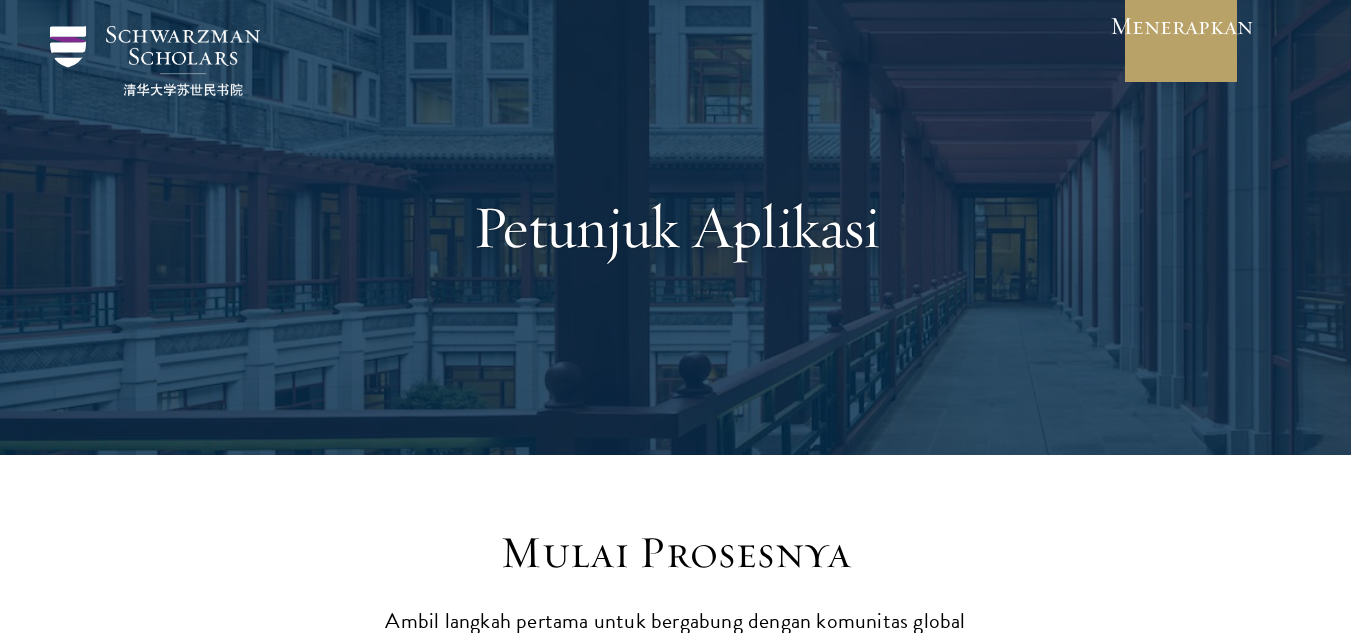 scroll, scrollTop: 0, scrollLeft: 0, axis: both 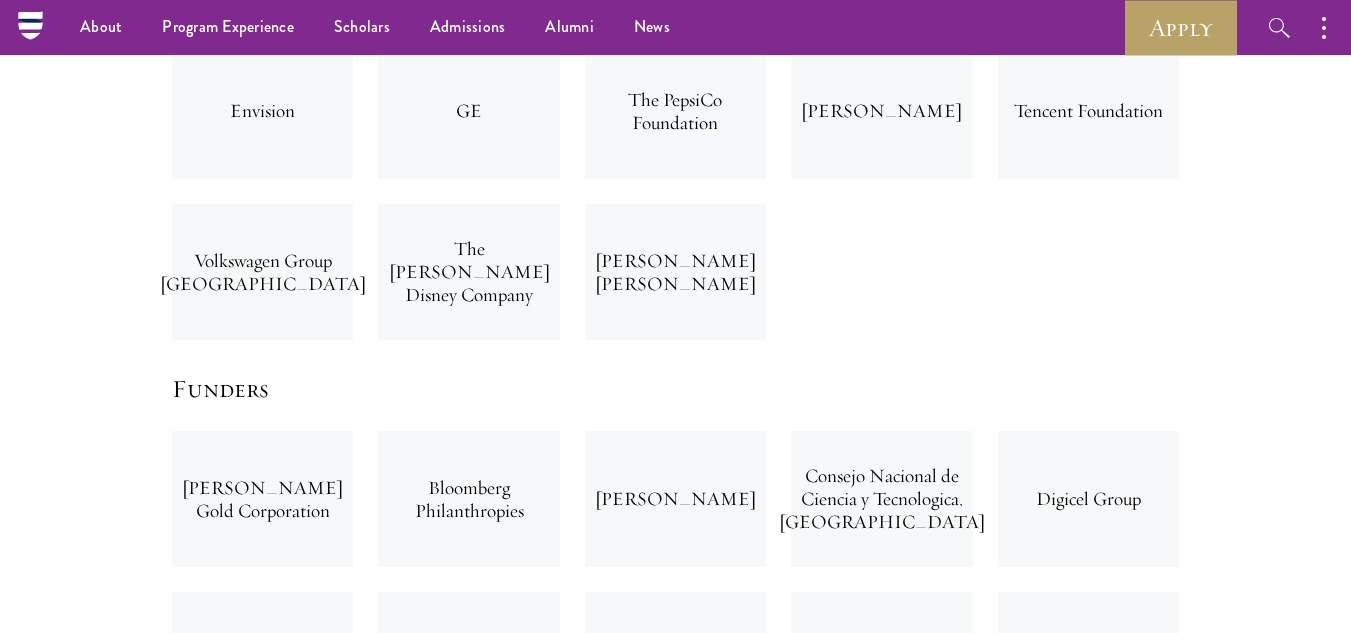 click on "Join the International Community of Supporters
Cornerstone Partners
BP p.l.c.
CFLD
China Oceanwide
Dalio Foundation
[PERSON_NAME] Foundation
The Starr Foundation
Founding Partners
[PERSON_NAME] Family Foundation
China Resources (Holdings) Company Ltd.
China Resources Group
Delta Air Lines" at bounding box center [675, 776] 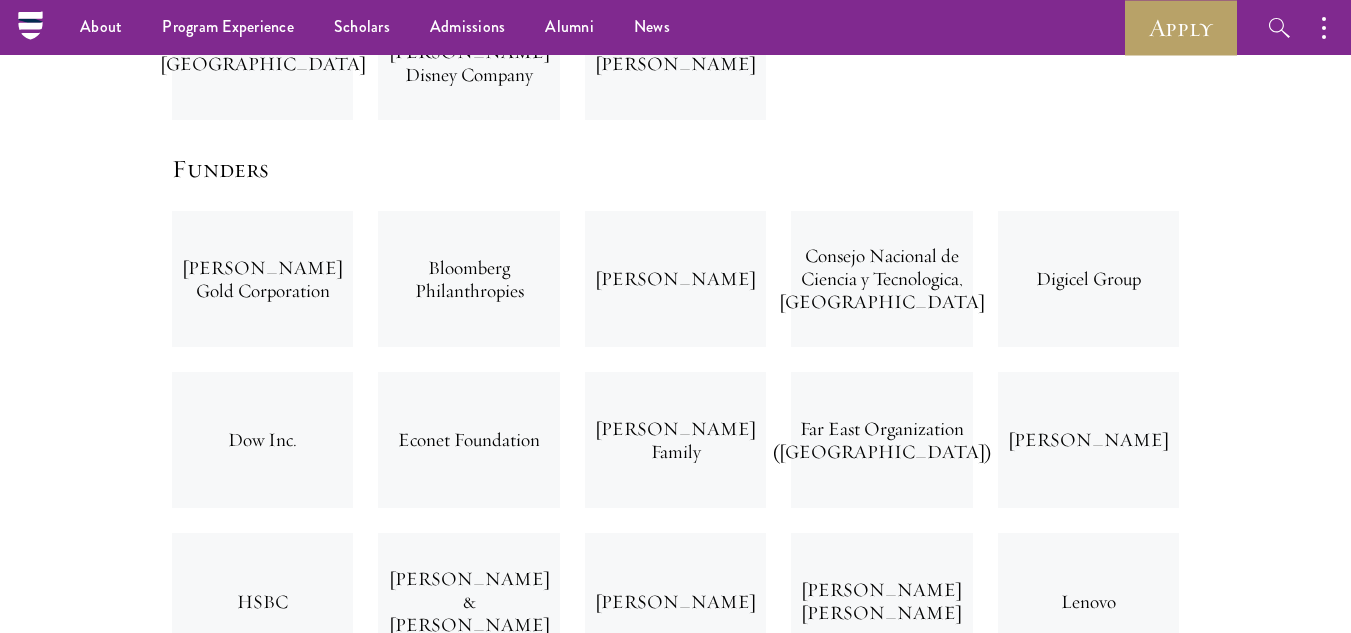 scroll, scrollTop: 4542, scrollLeft: 0, axis: vertical 